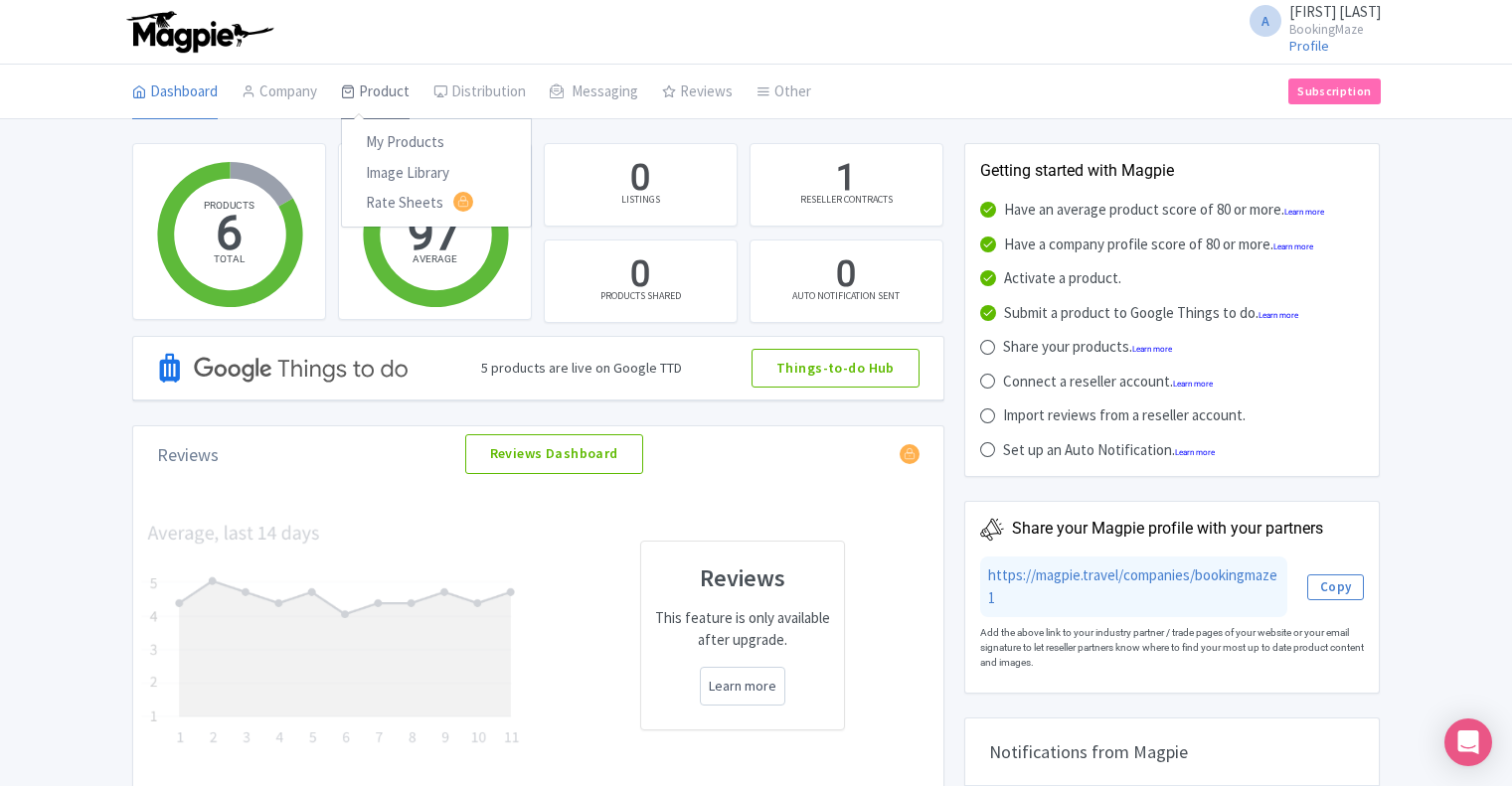 scroll, scrollTop: 0, scrollLeft: 0, axis: both 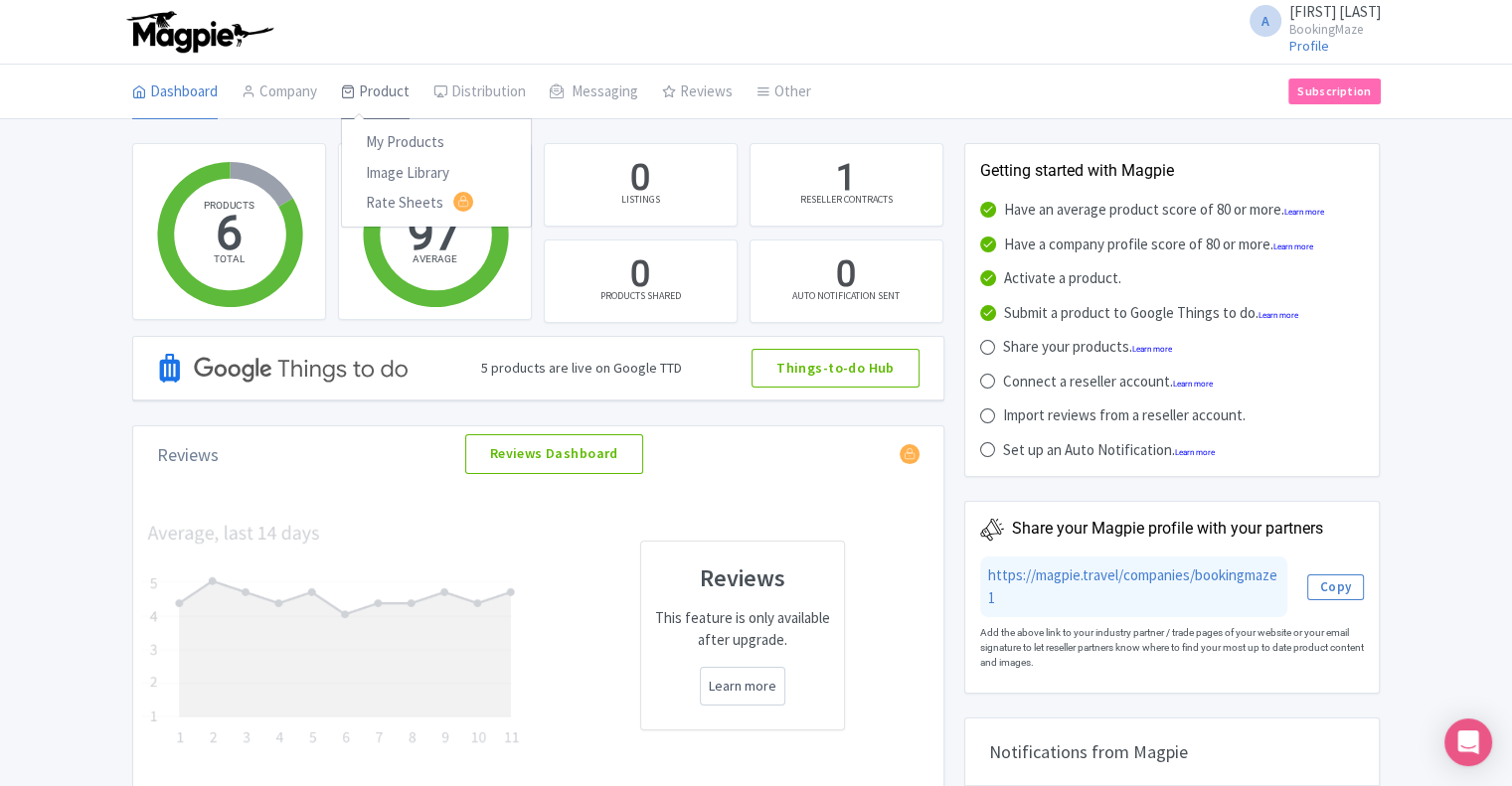 click on "Product" at bounding box center [375, 92] 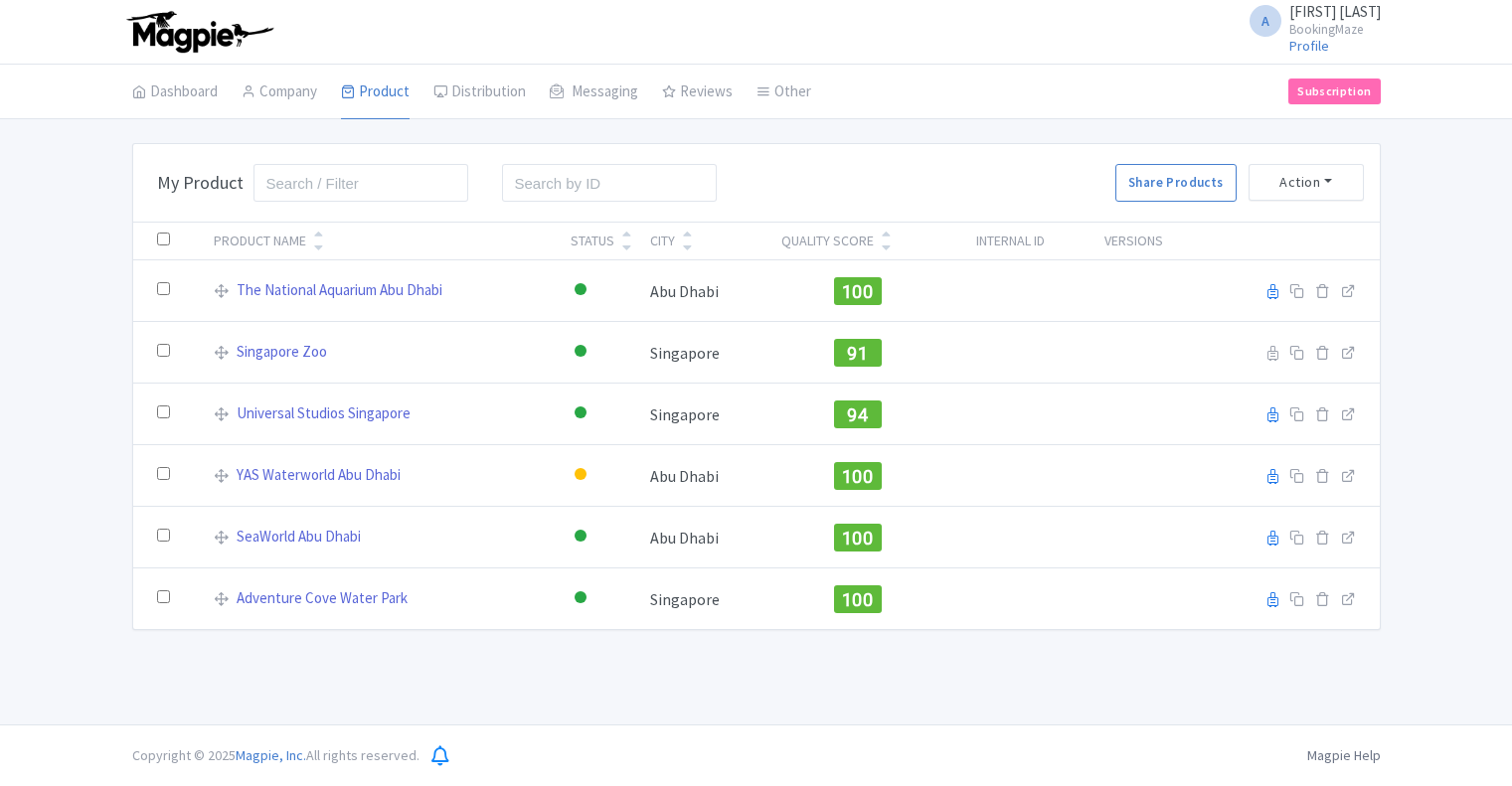 scroll, scrollTop: 0, scrollLeft: 0, axis: both 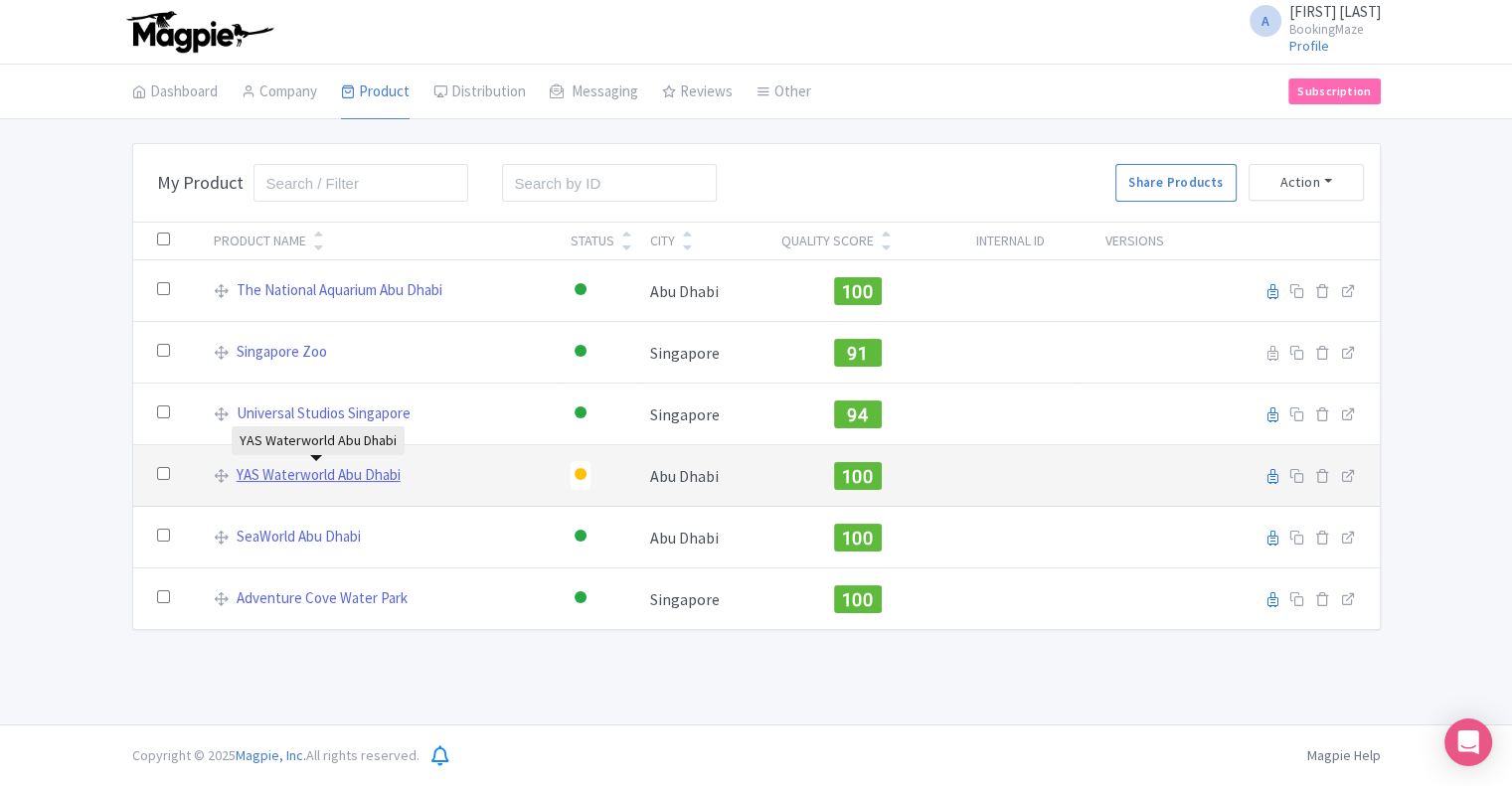 click on "YAS Waterworld Abu Dhabi" at bounding box center (318, 475) 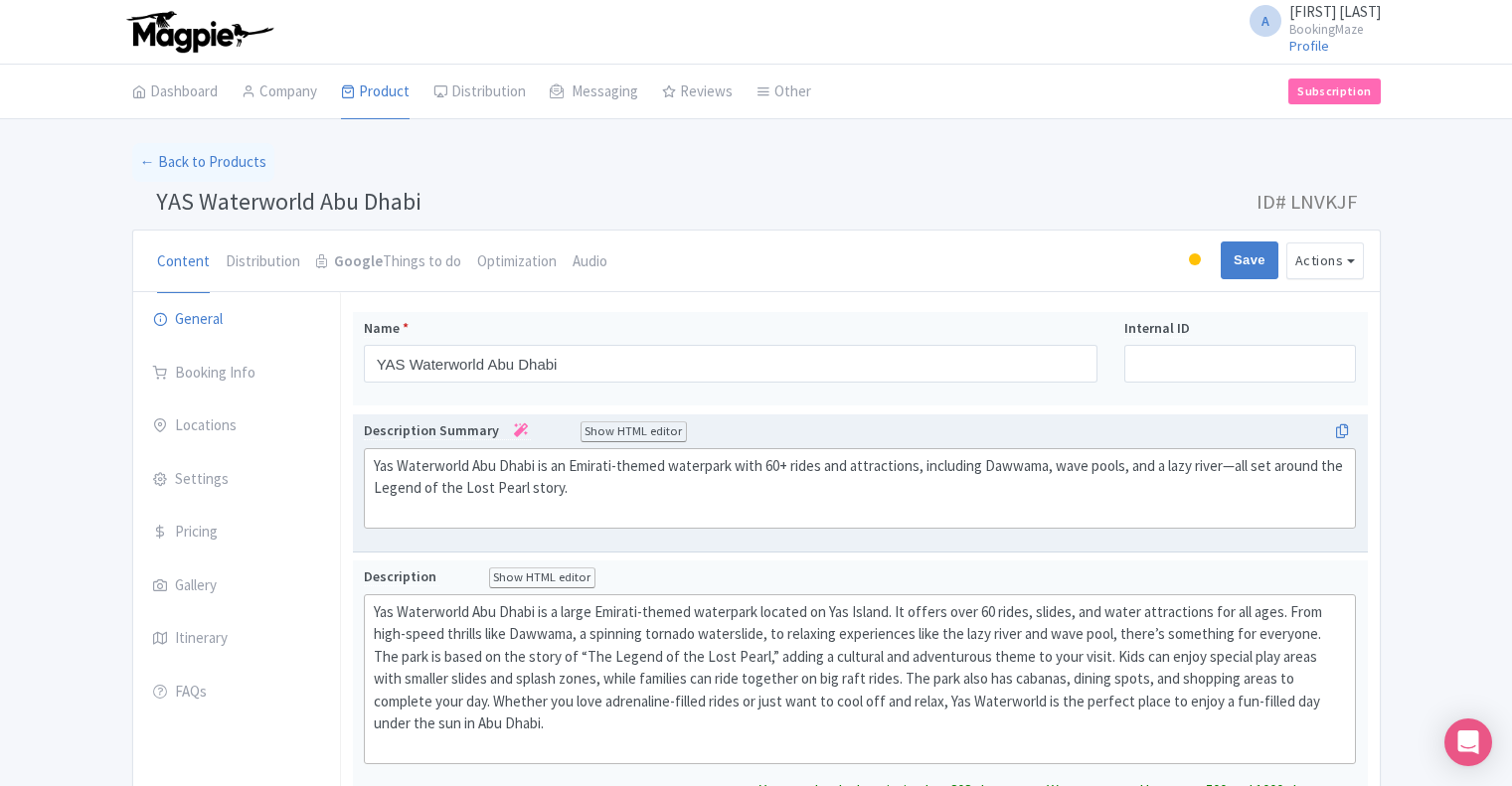 scroll, scrollTop: 0, scrollLeft: 0, axis: both 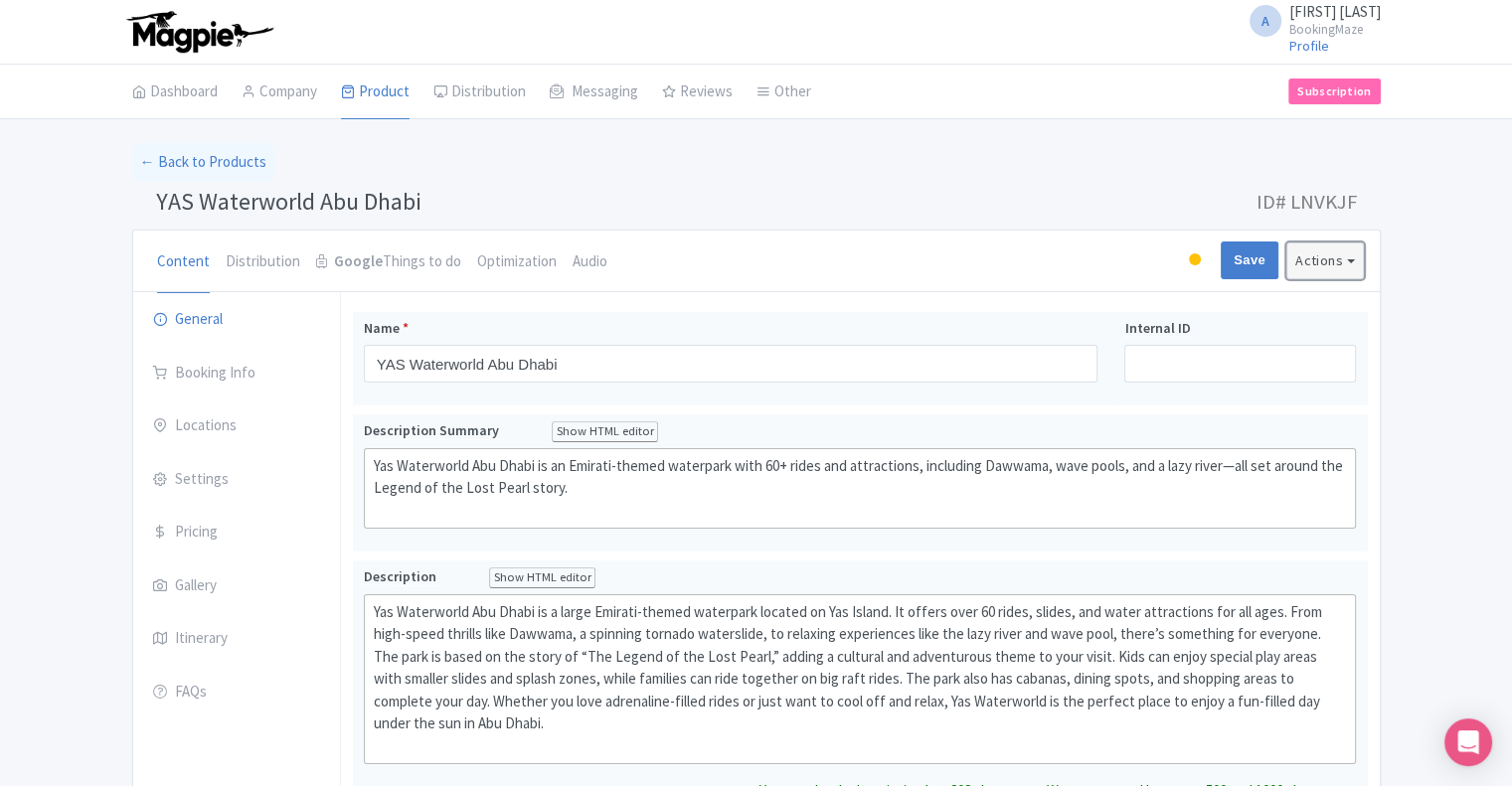 click on "Actions" at bounding box center [1325, 260] 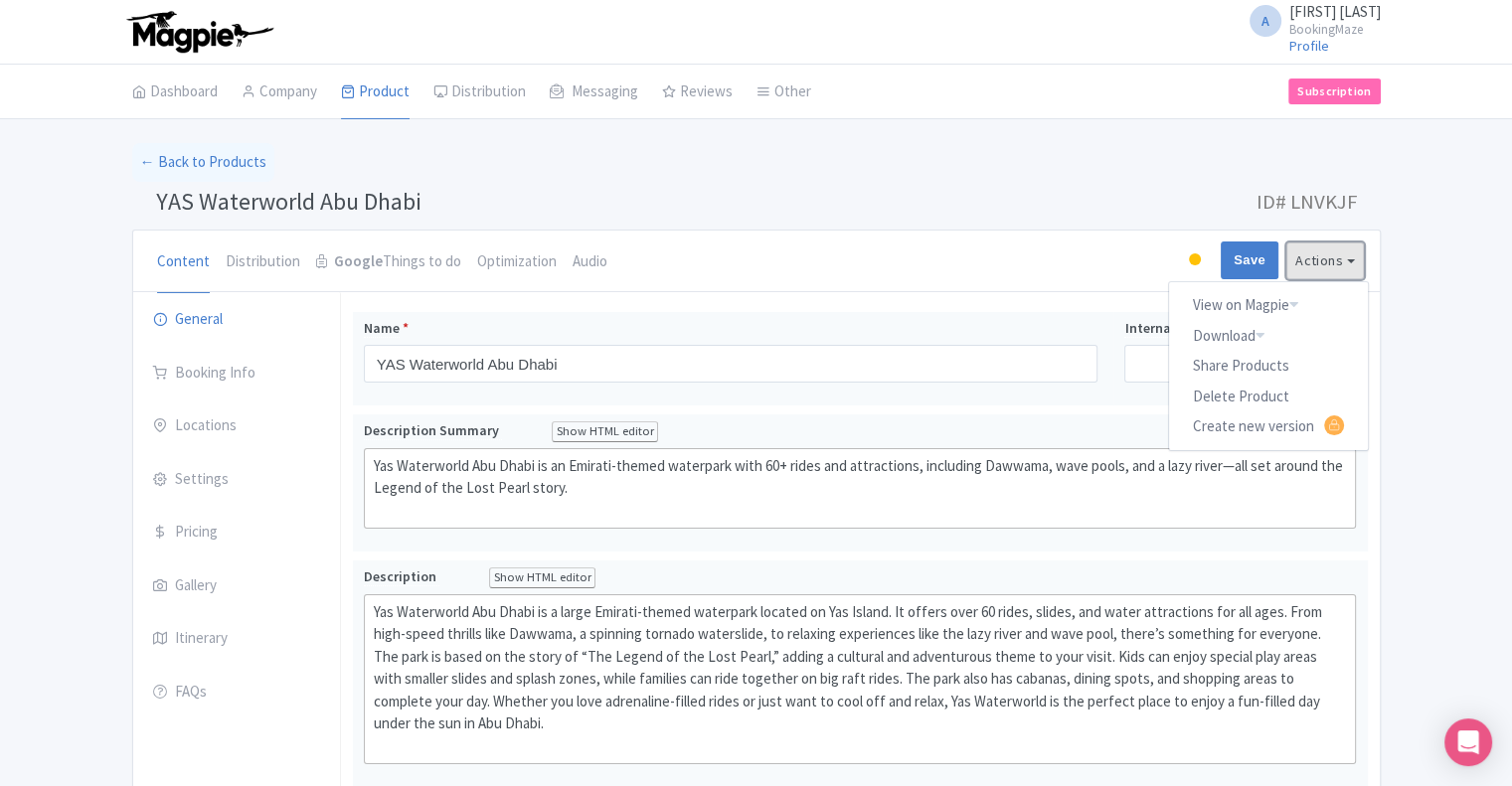 click on "Actions" at bounding box center [1325, 260] 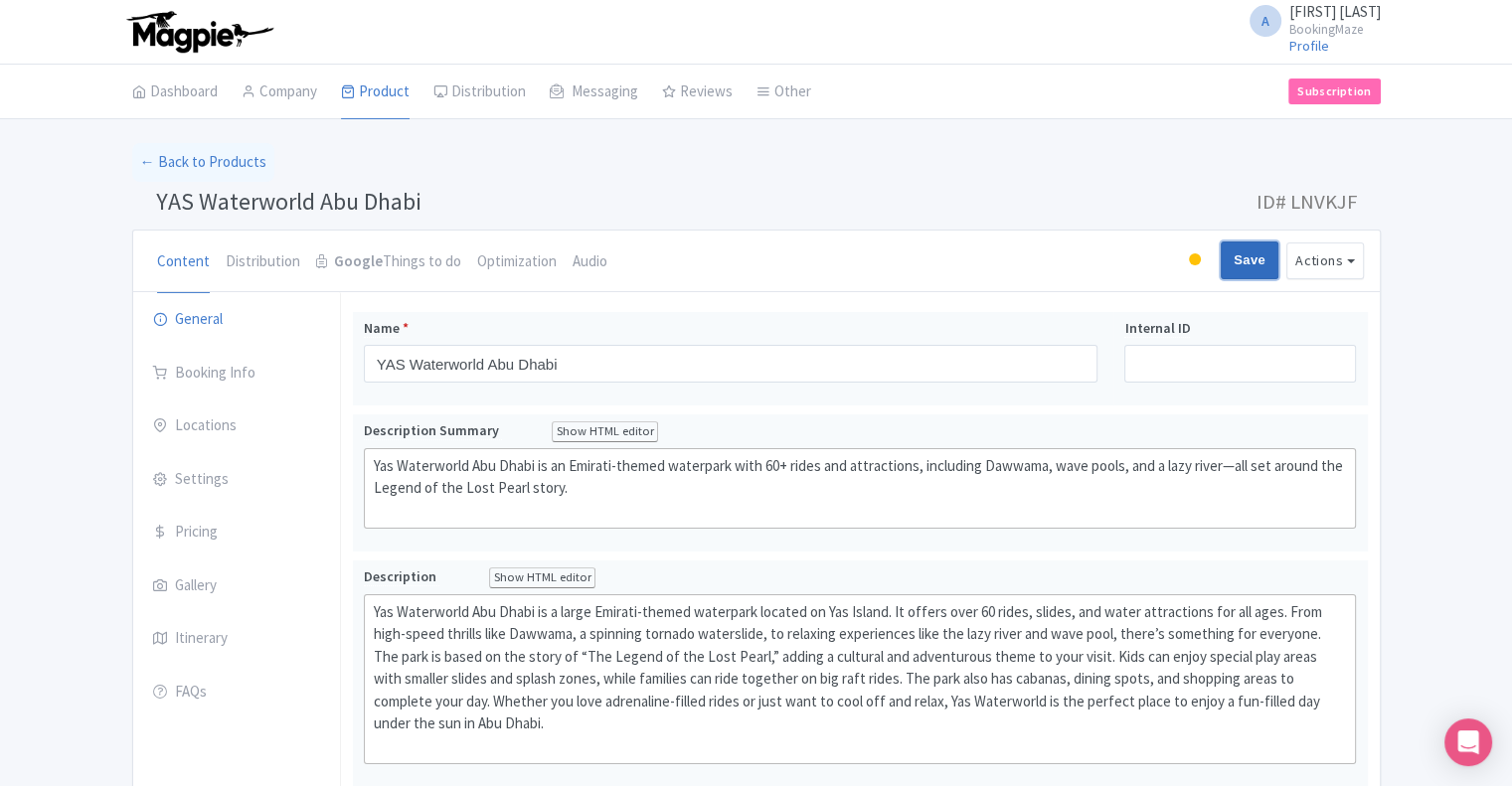 click on "Save" at bounding box center [1250, 260] 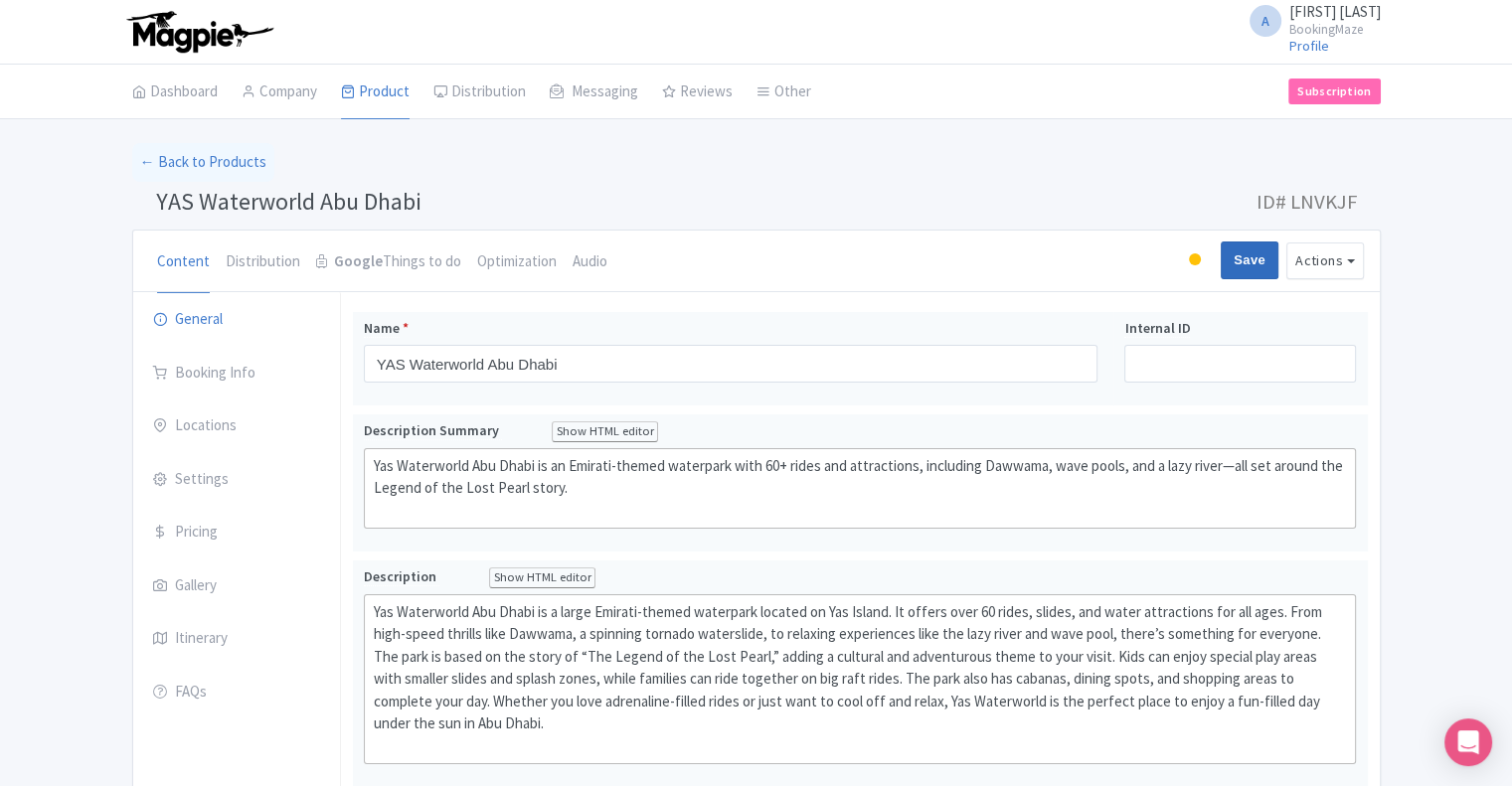 type on "Saving..." 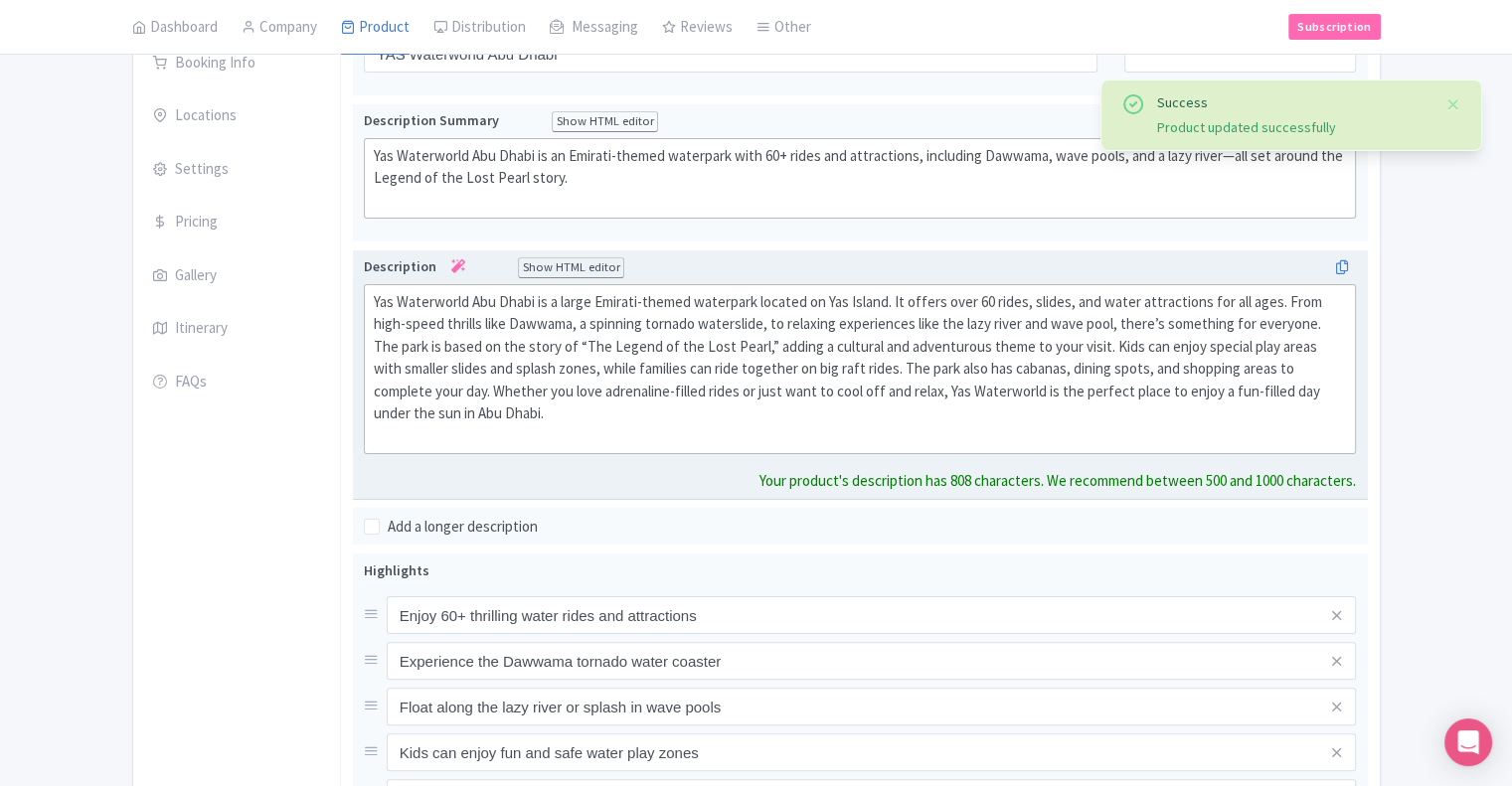 scroll, scrollTop: 0, scrollLeft: 0, axis: both 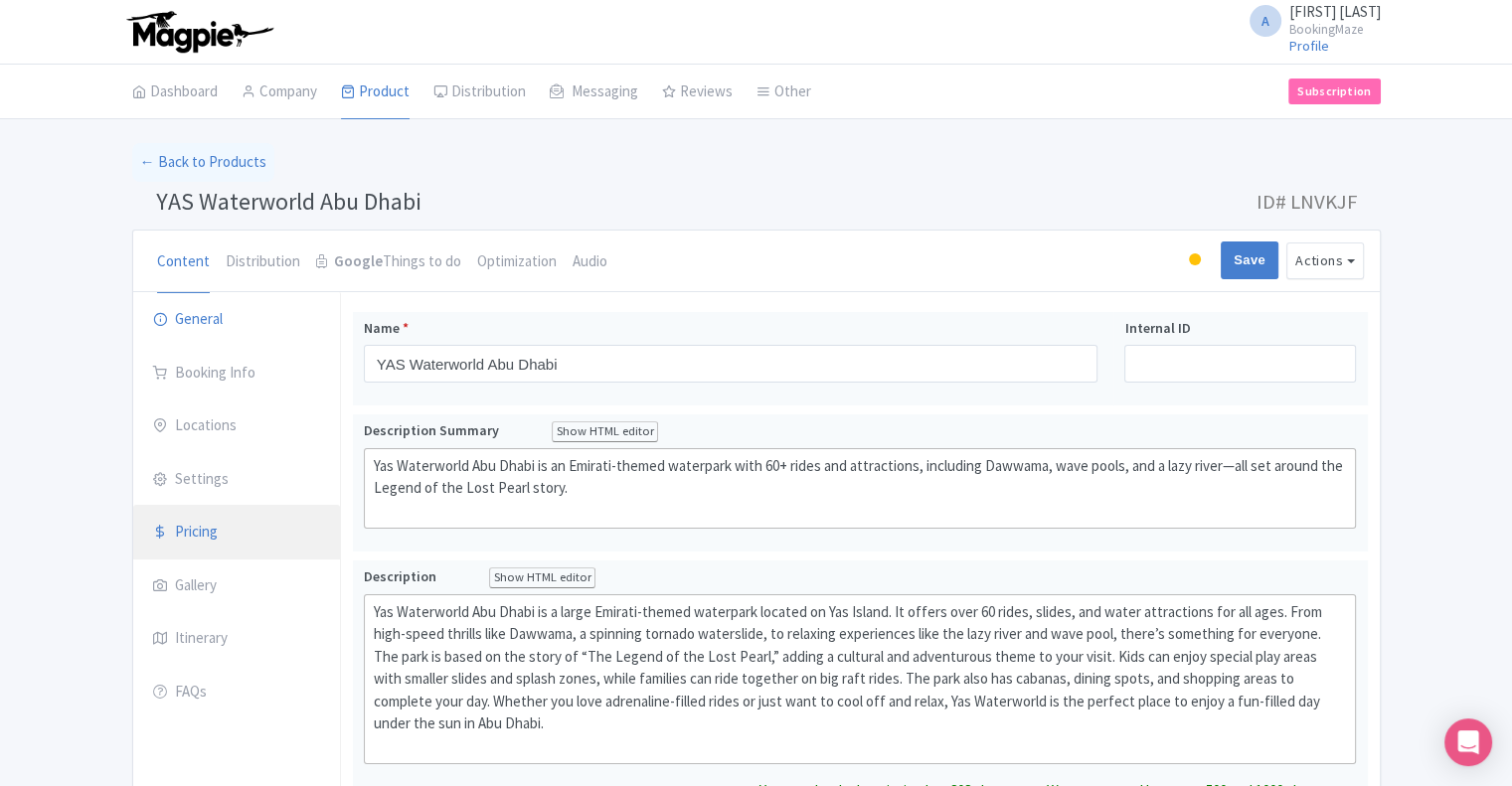 click on "Pricing" at bounding box center (237, 533) 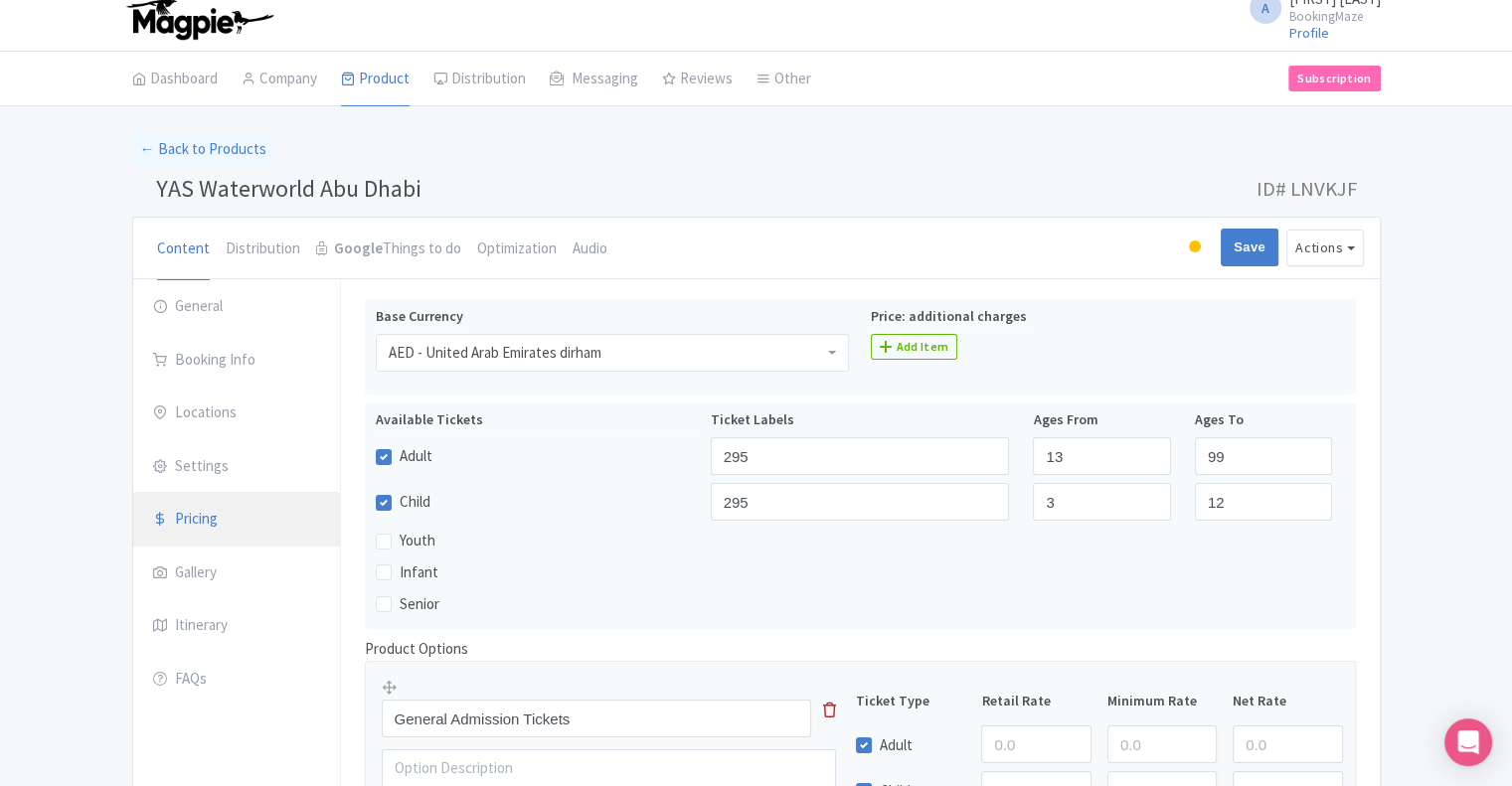 scroll, scrollTop: 0, scrollLeft: 0, axis: both 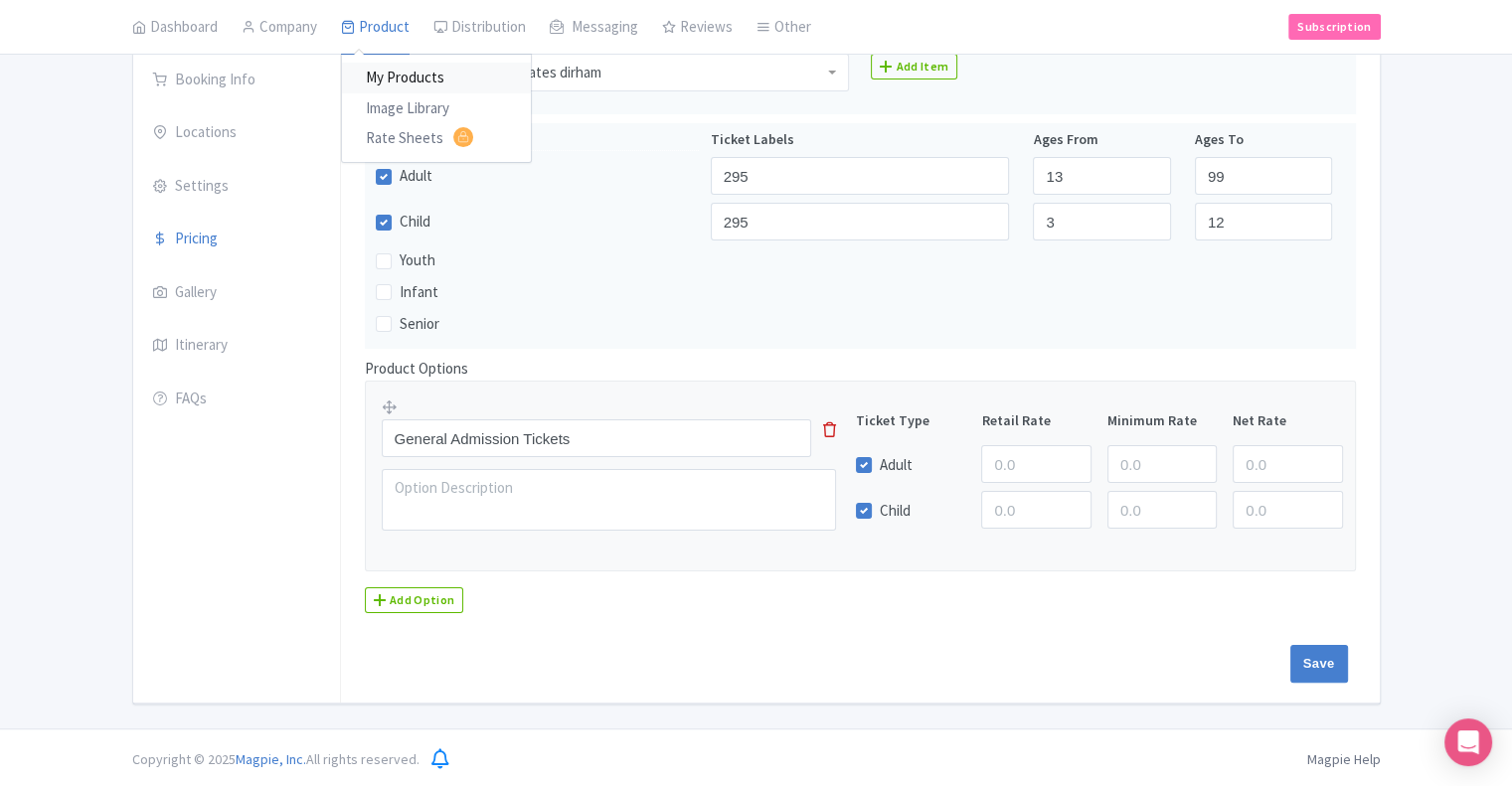 click on "My Products" at bounding box center (436, 79) 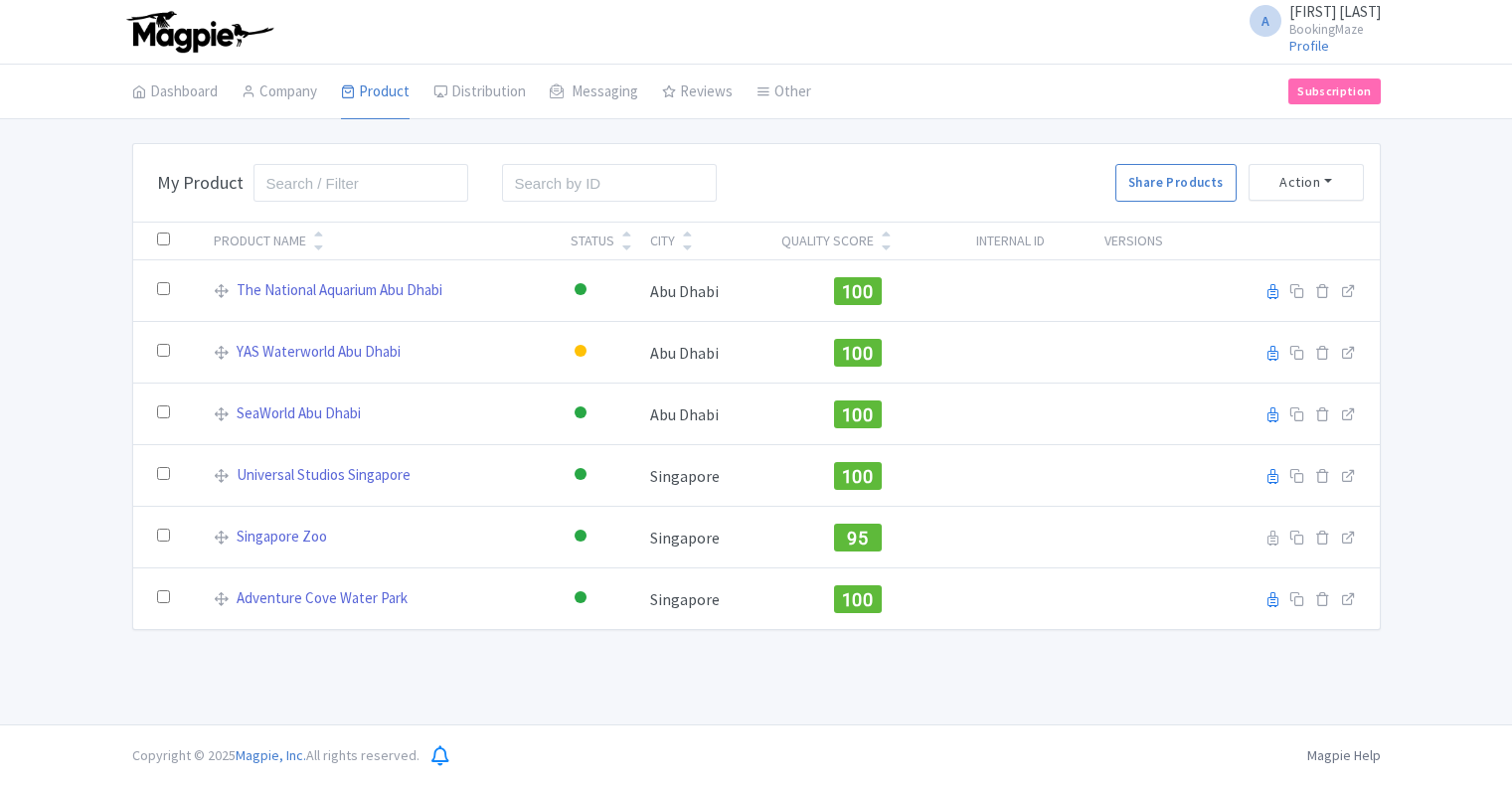 scroll, scrollTop: 0, scrollLeft: 0, axis: both 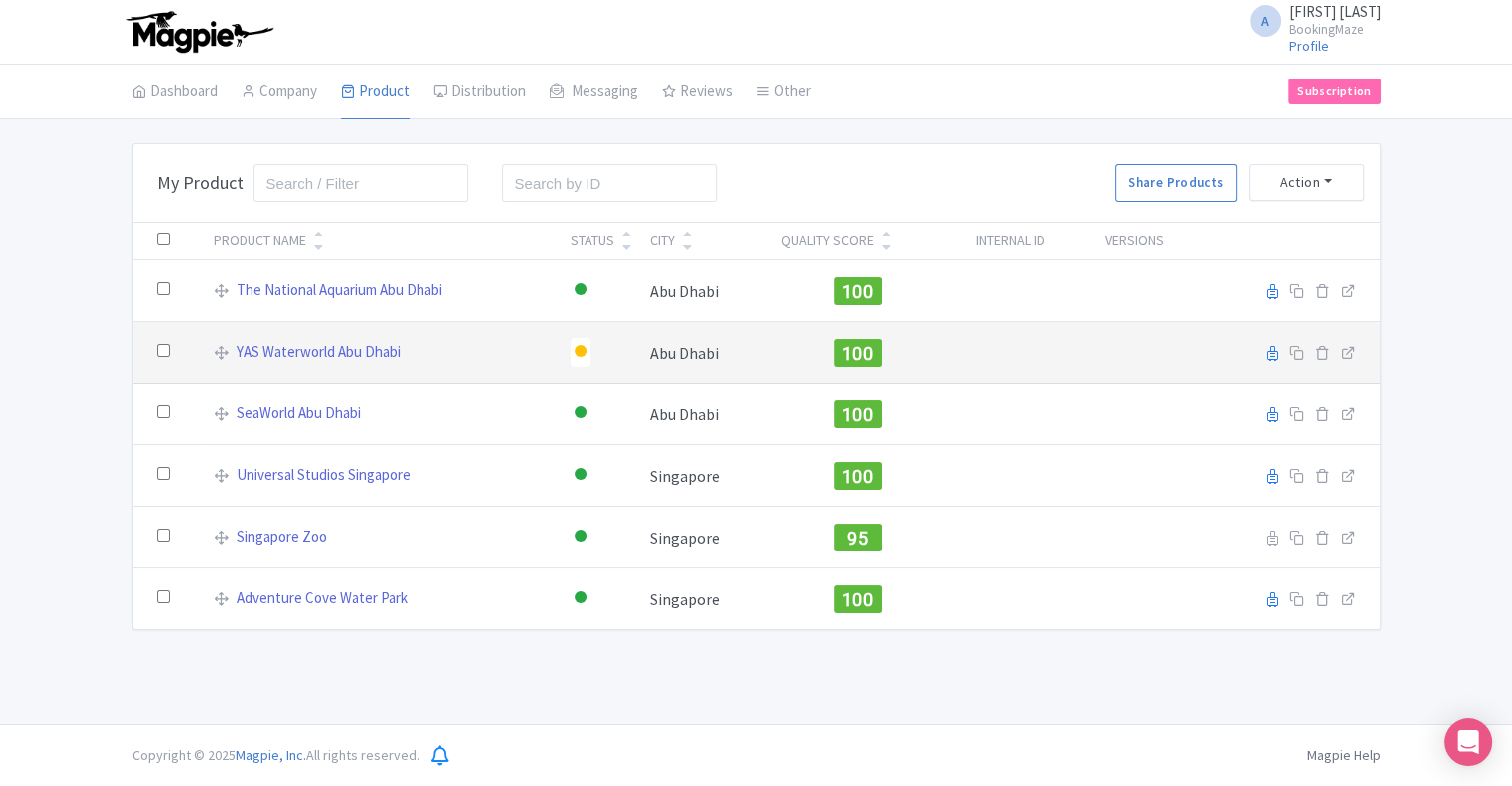 click at bounding box center [581, 351] 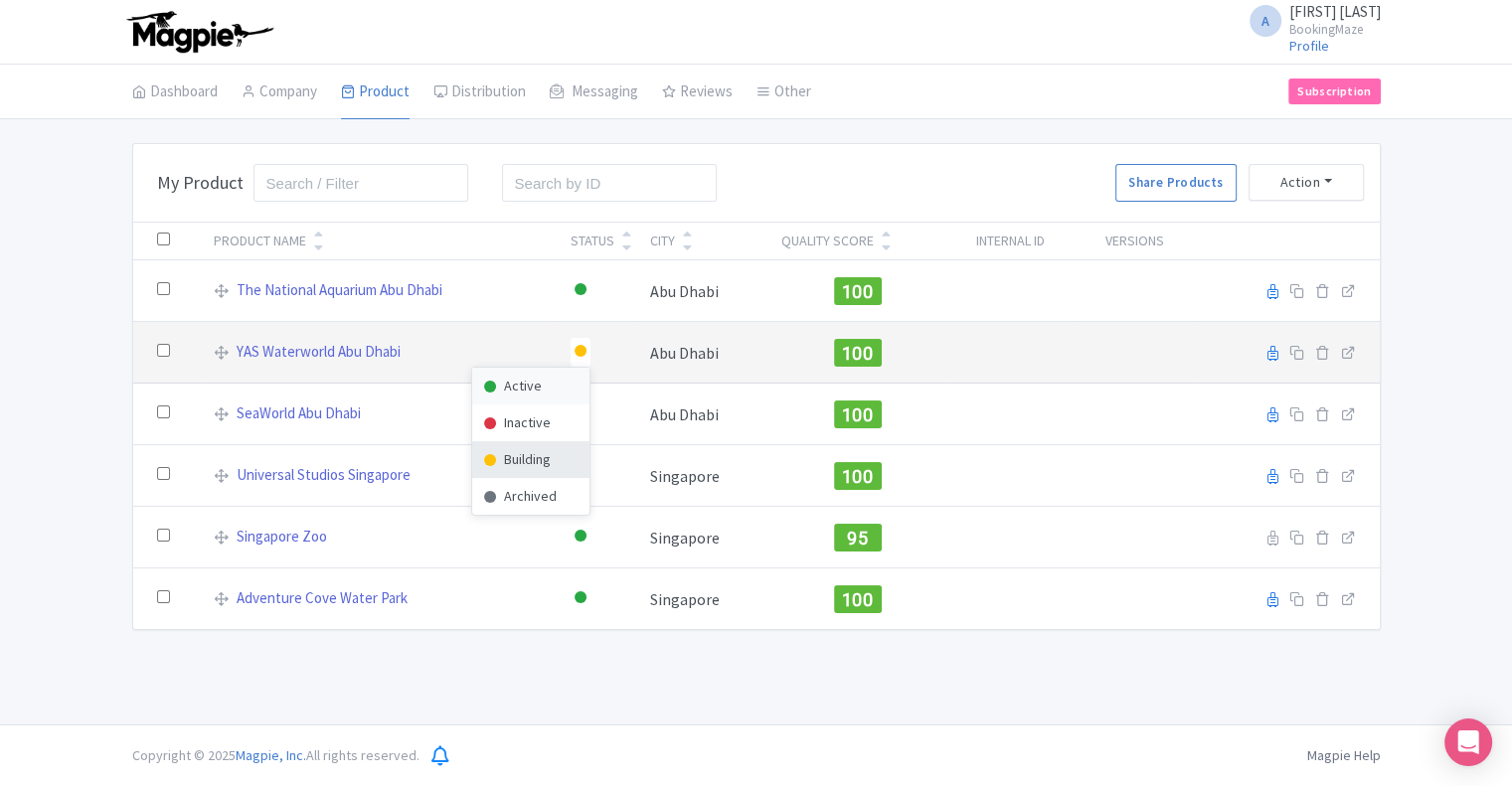 click on "Active" at bounding box center (531, 386) 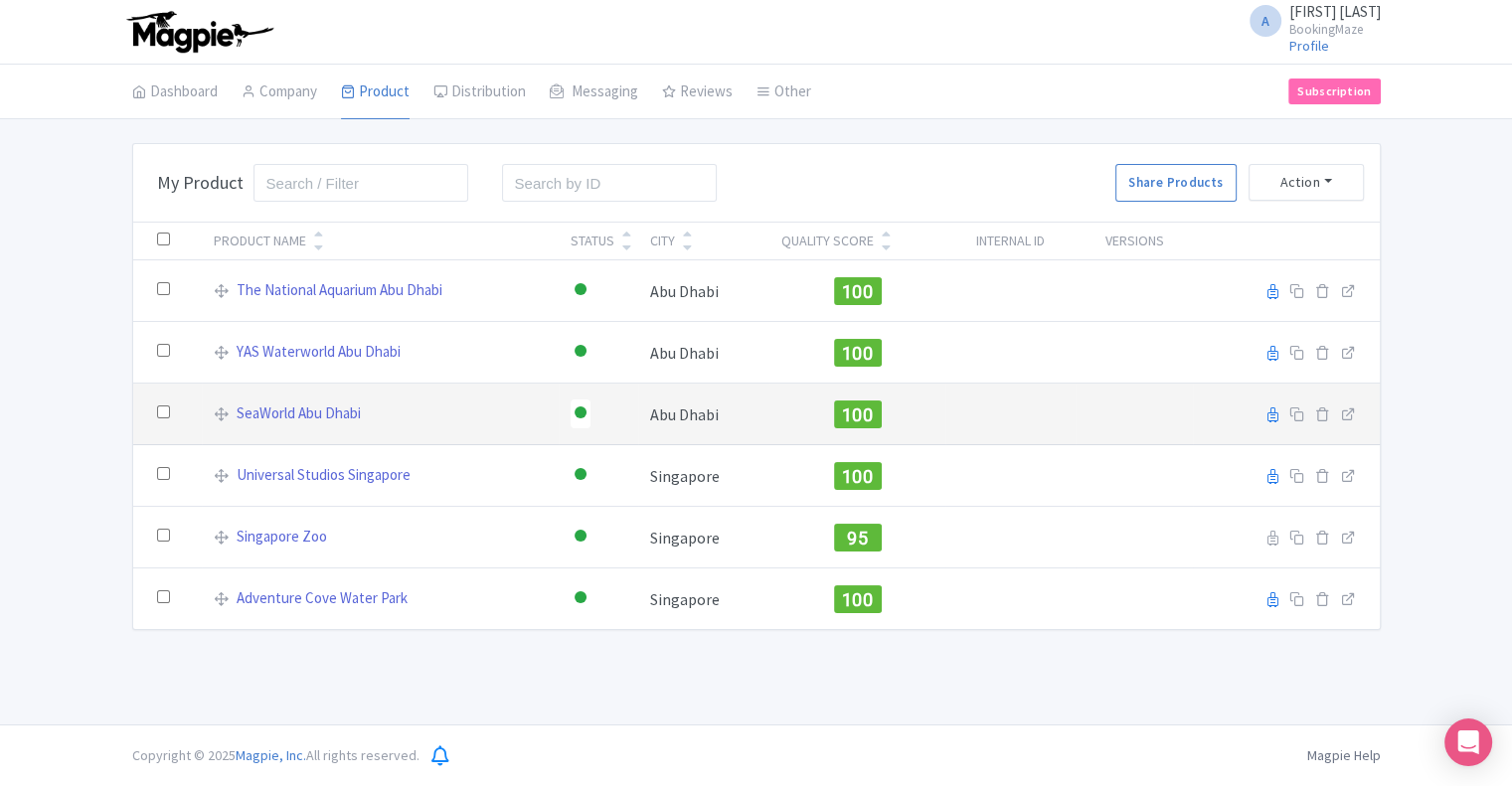 click at bounding box center (581, 412) 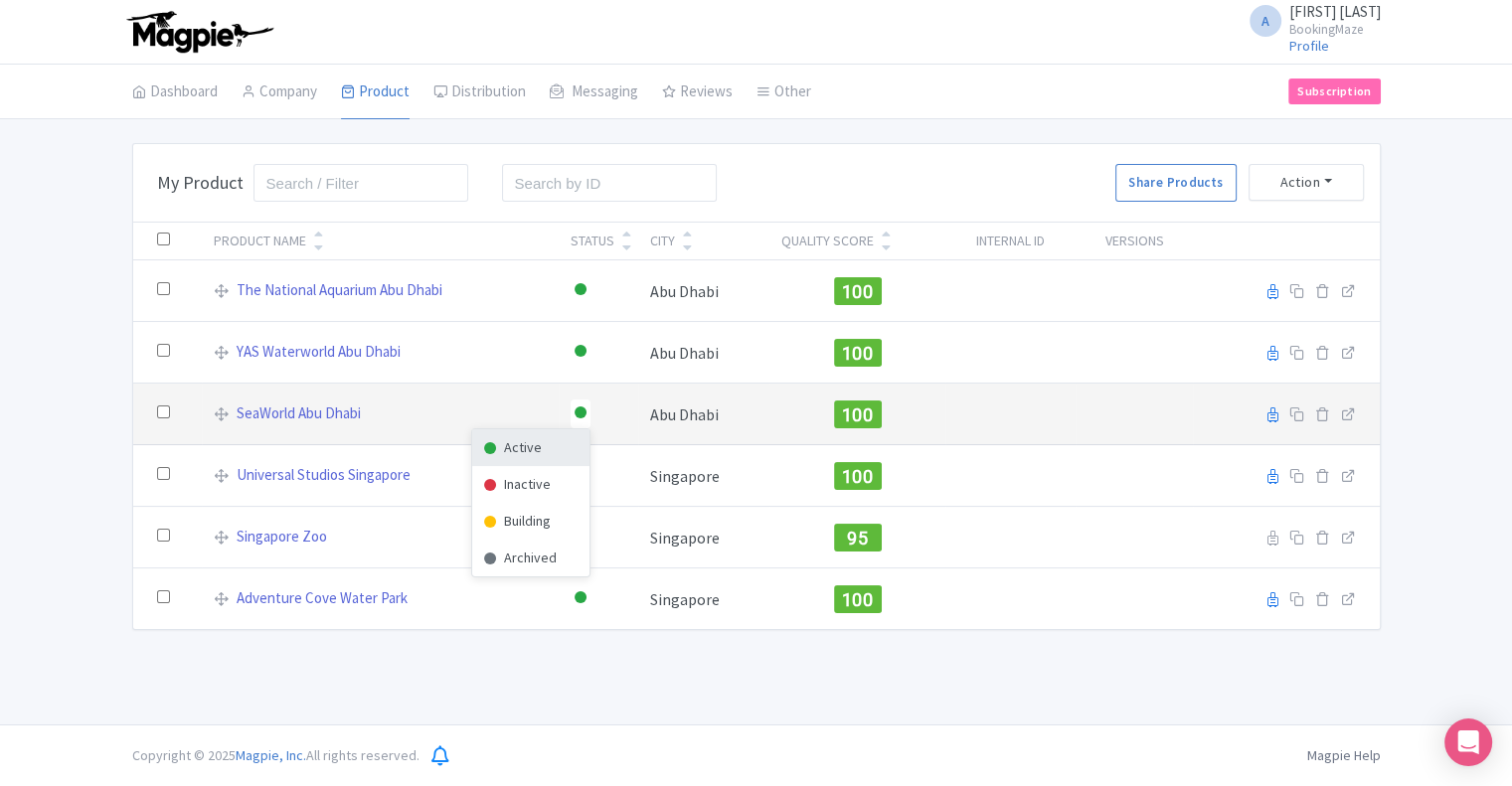 click at bounding box center (581, 412) 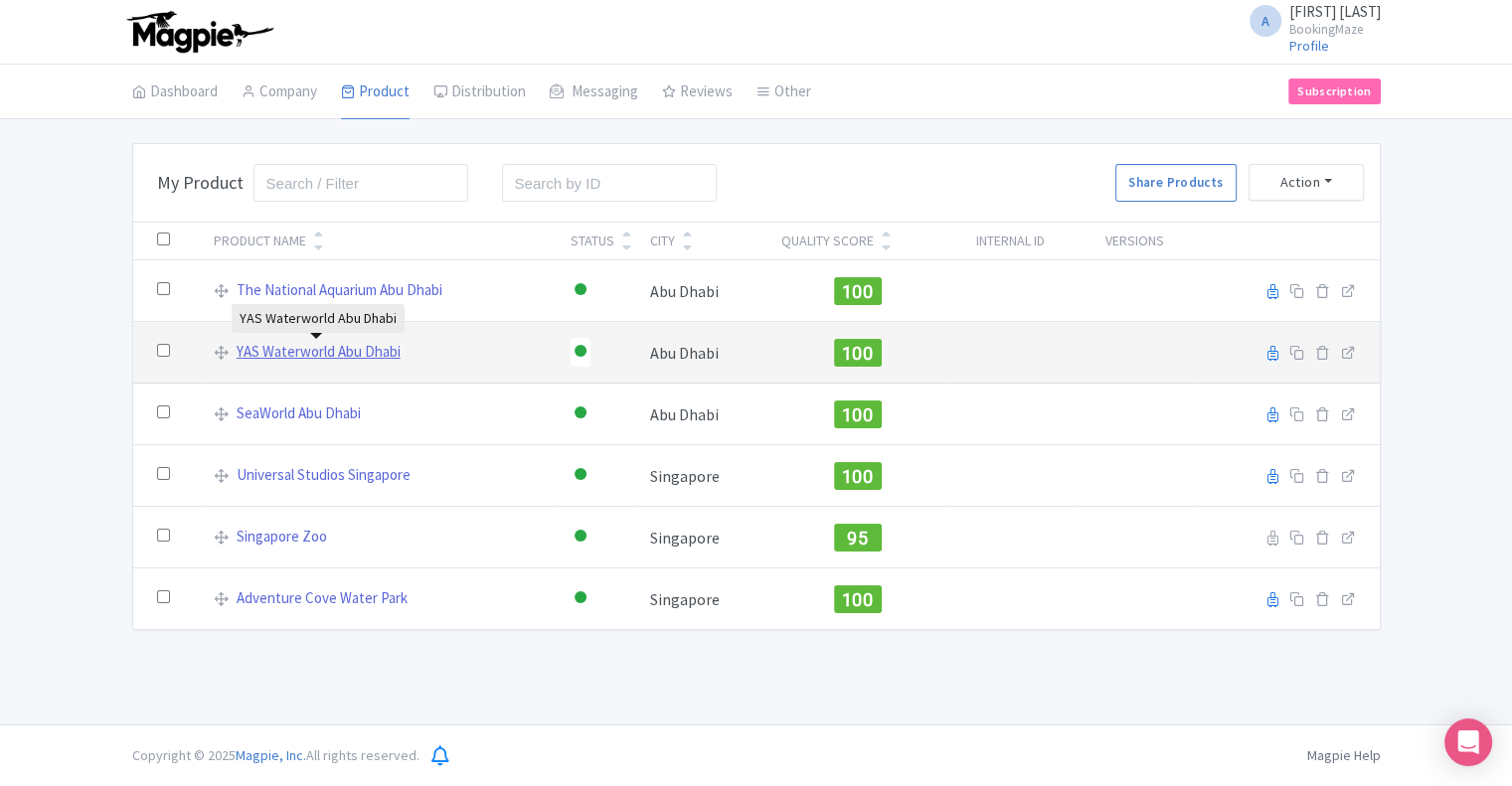 click on "YAS Waterworld Abu Dhabi" at bounding box center (318, 352) 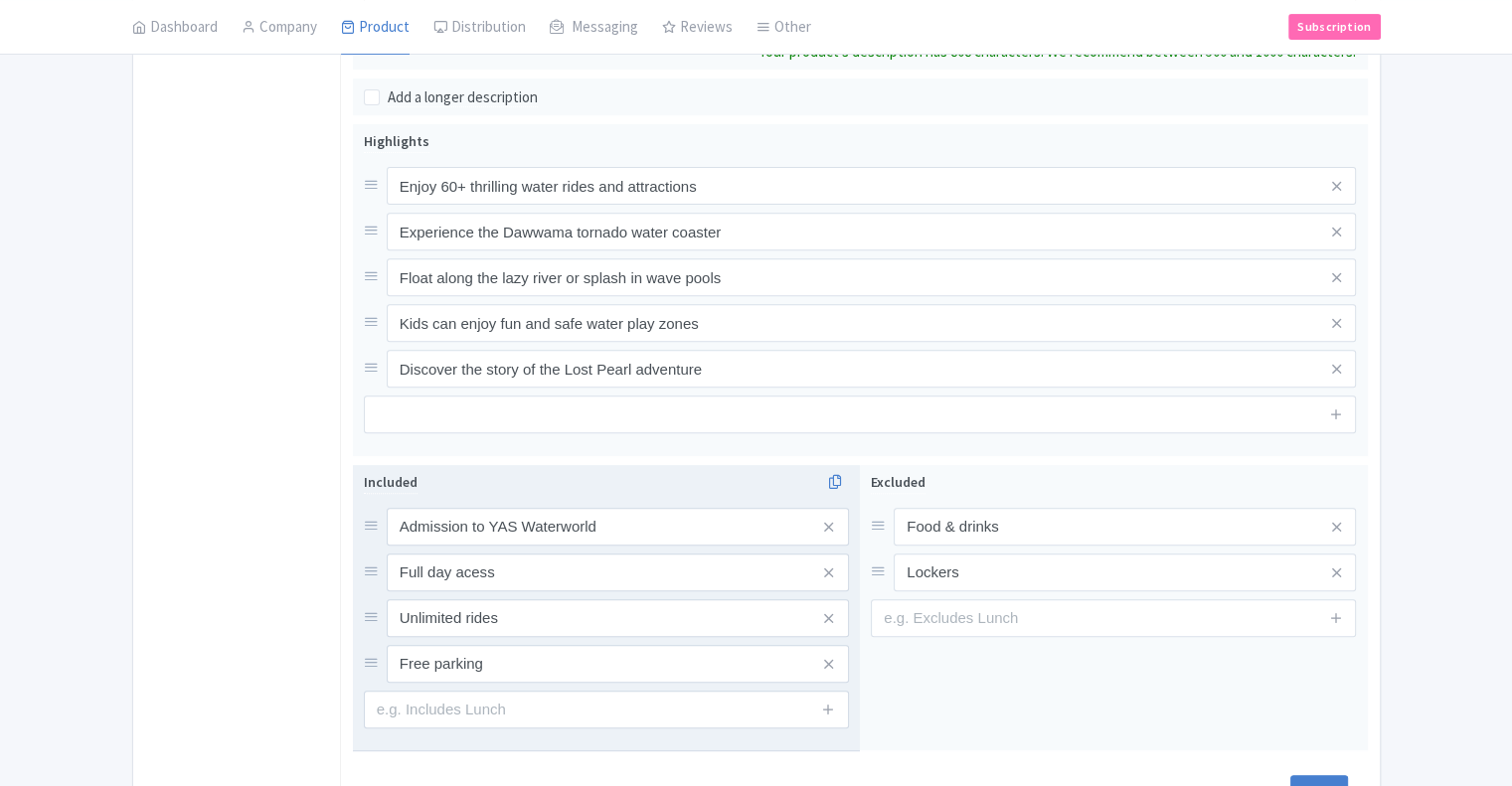 scroll, scrollTop: 469, scrollLeft: 0, axis: vertical 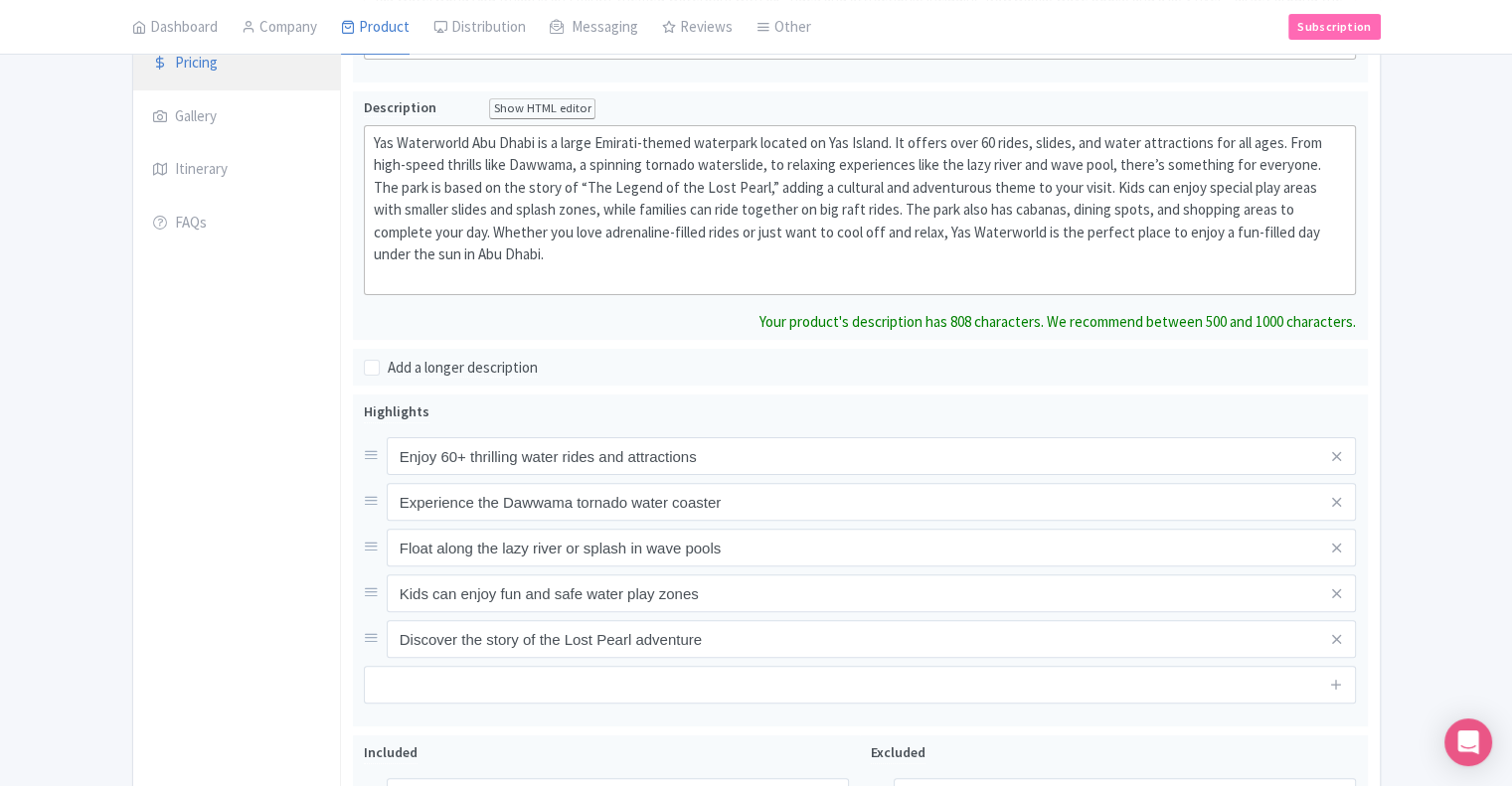 click on "Pricing" at bounding box center (237, 64) 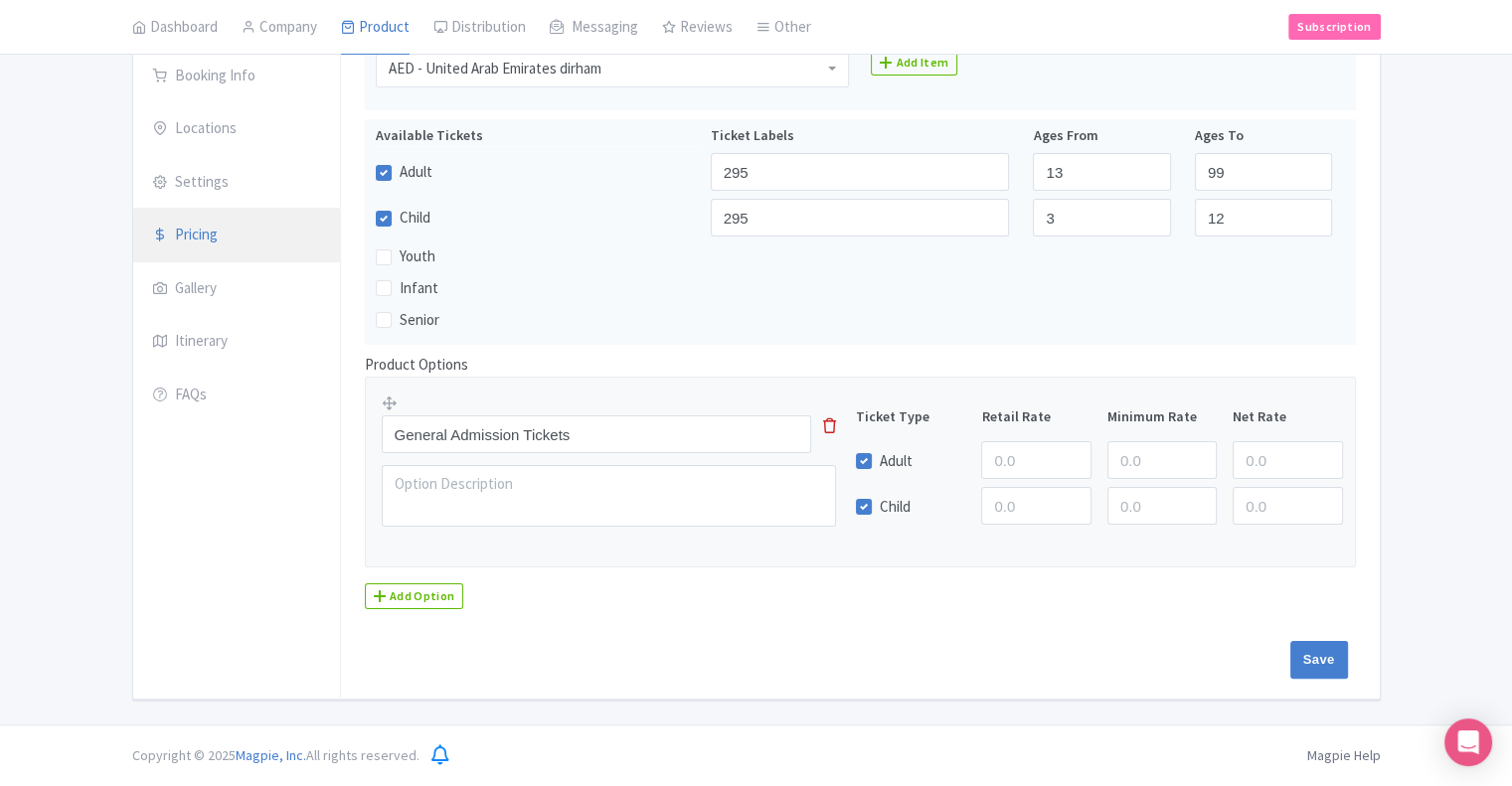 scroll, scrollTop: 293, scrollLeft: 0, axis: vertical 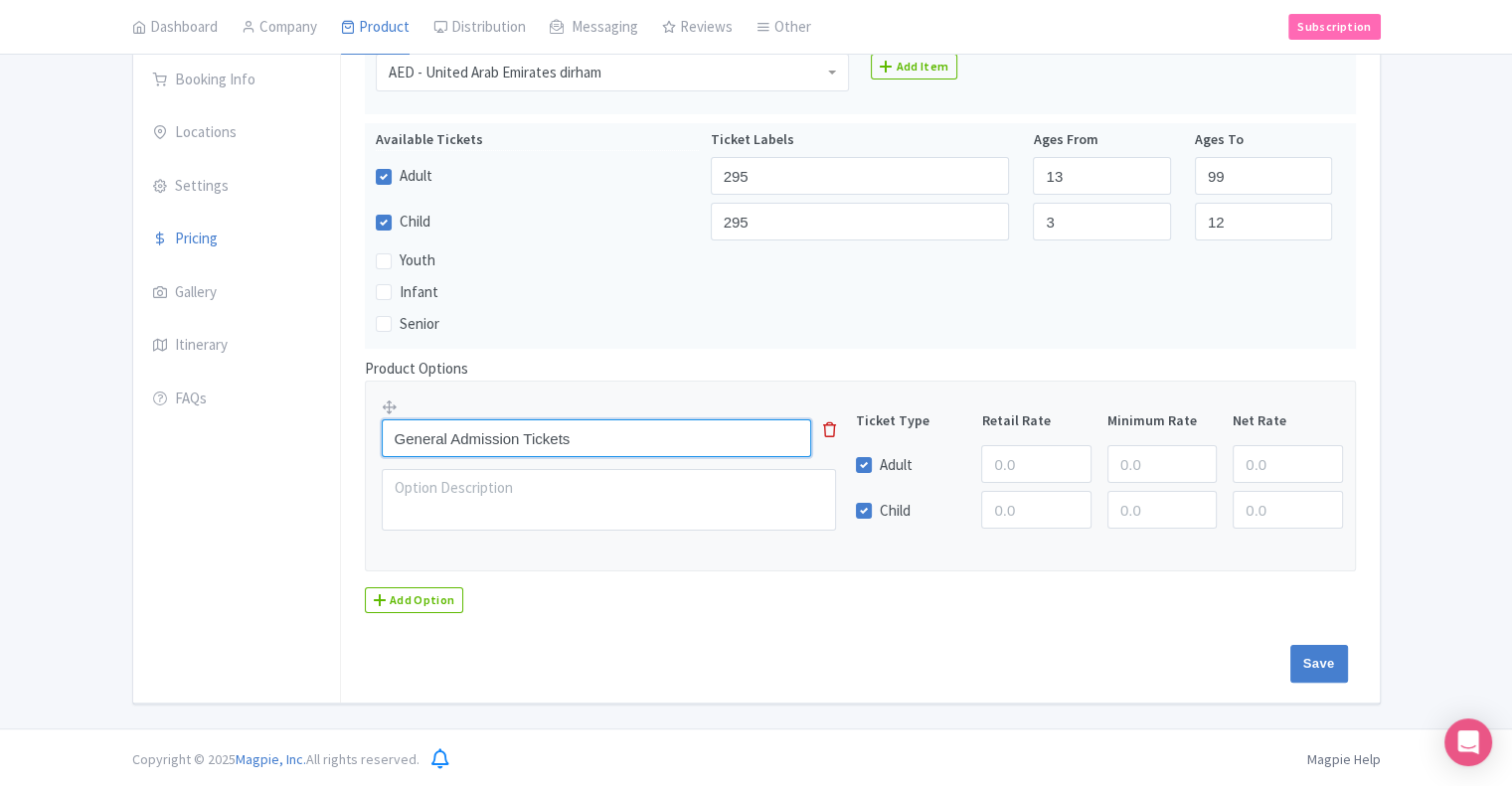 click on "General Admission Tickets" at bounding box center (596, 438) 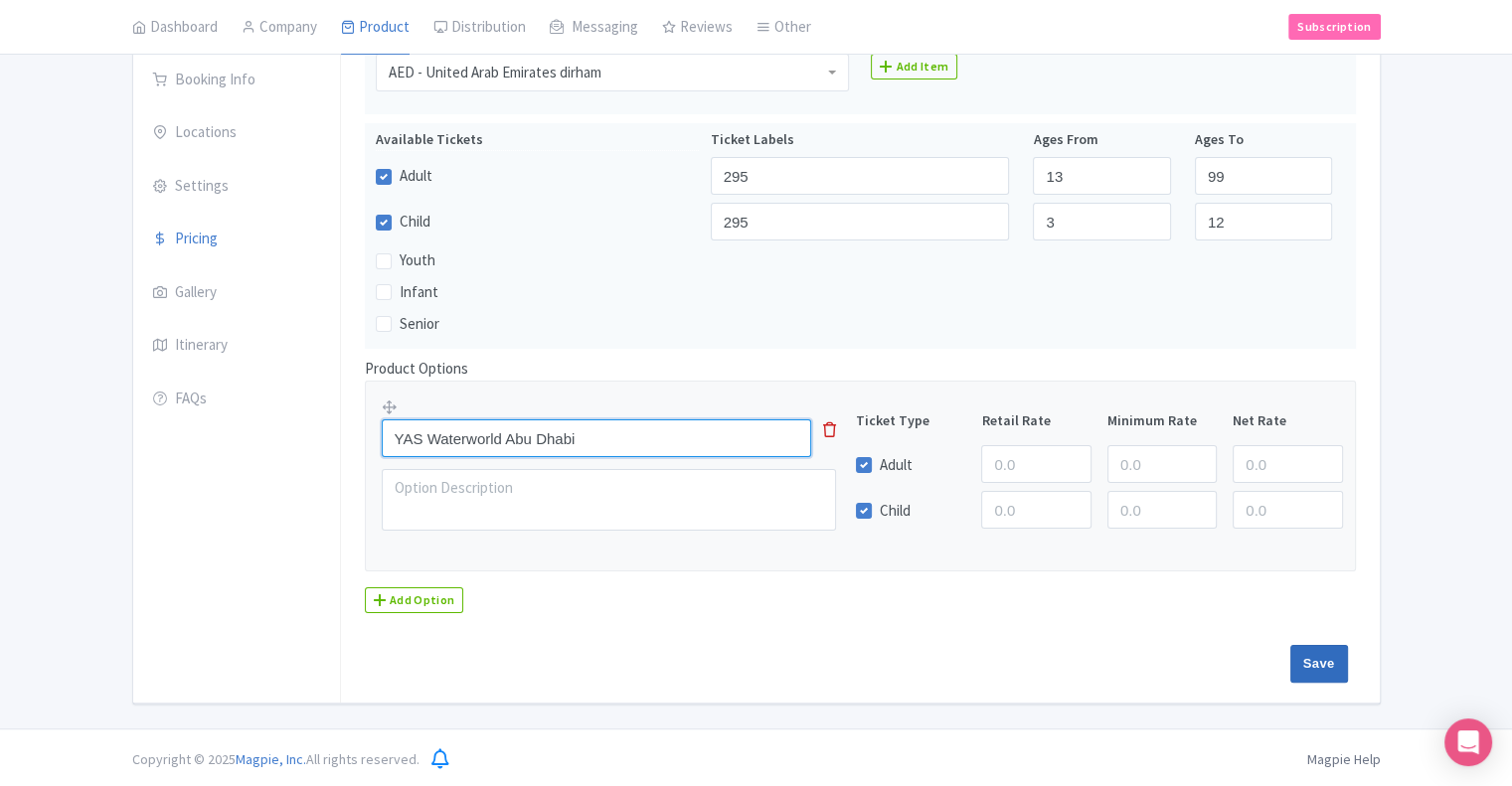 type on "YAS Waterworld Abu Dhabi" 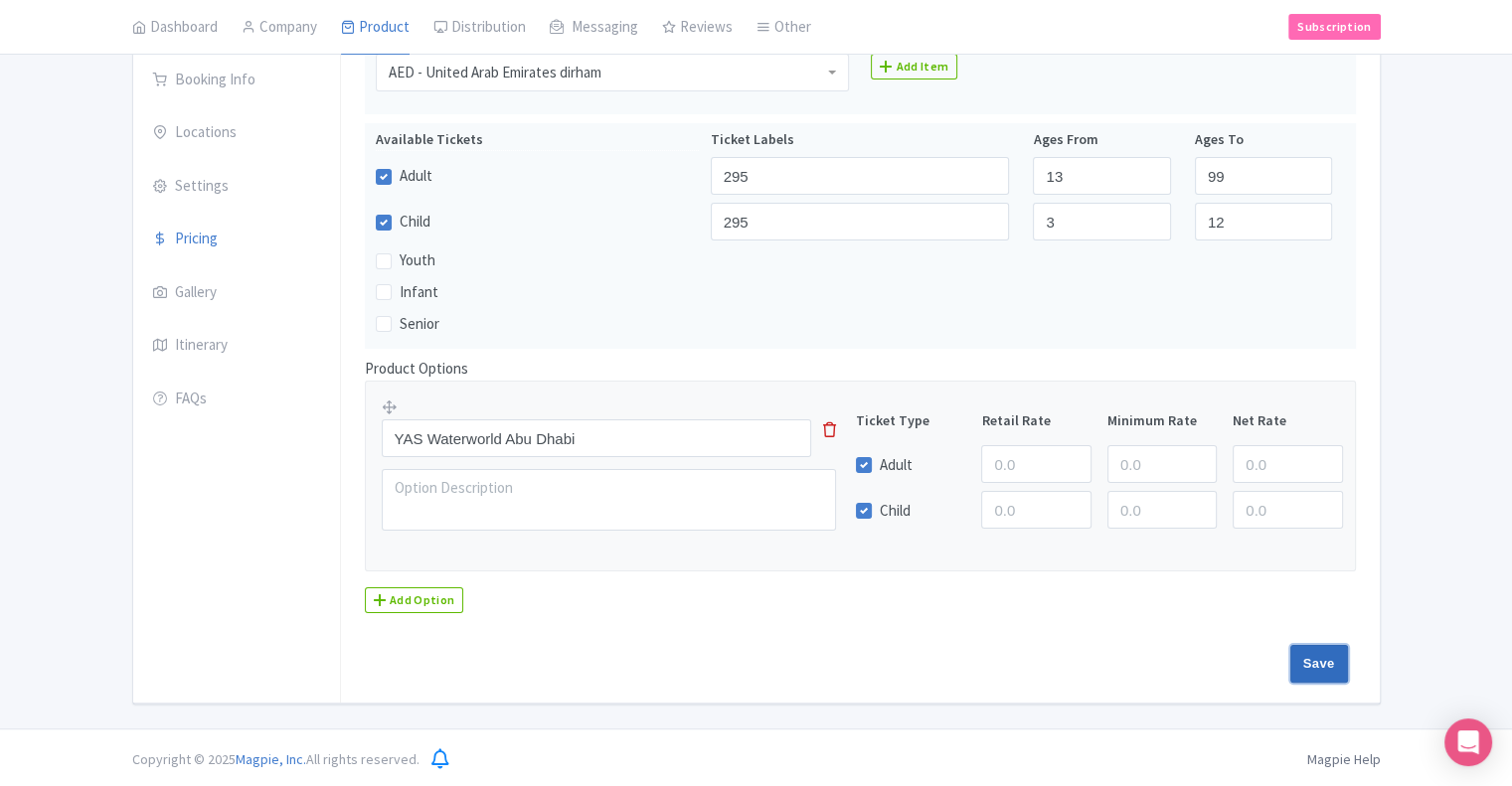 click on "Save" at bounding box center (1319, 664) 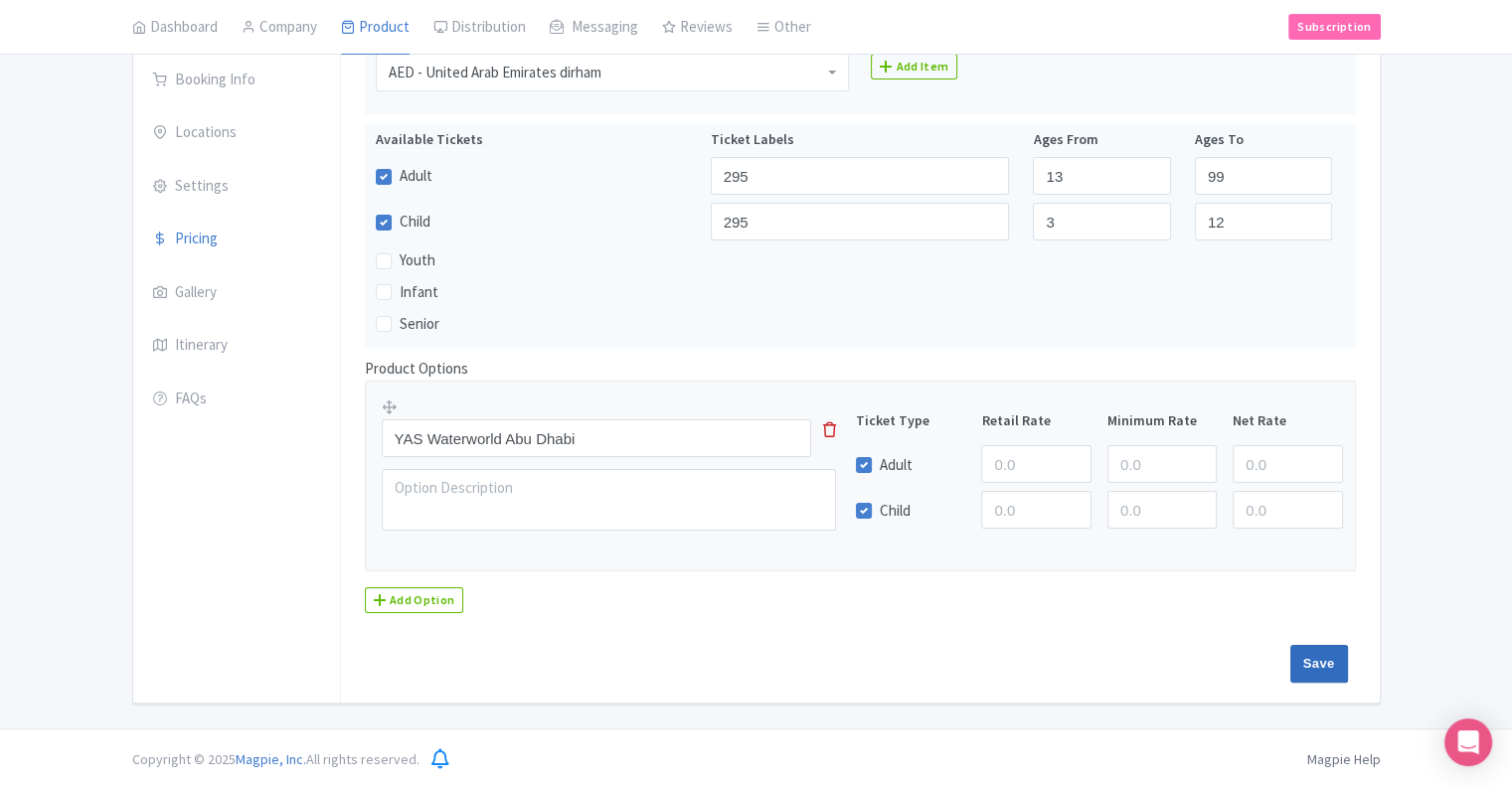 type on "Saving..." 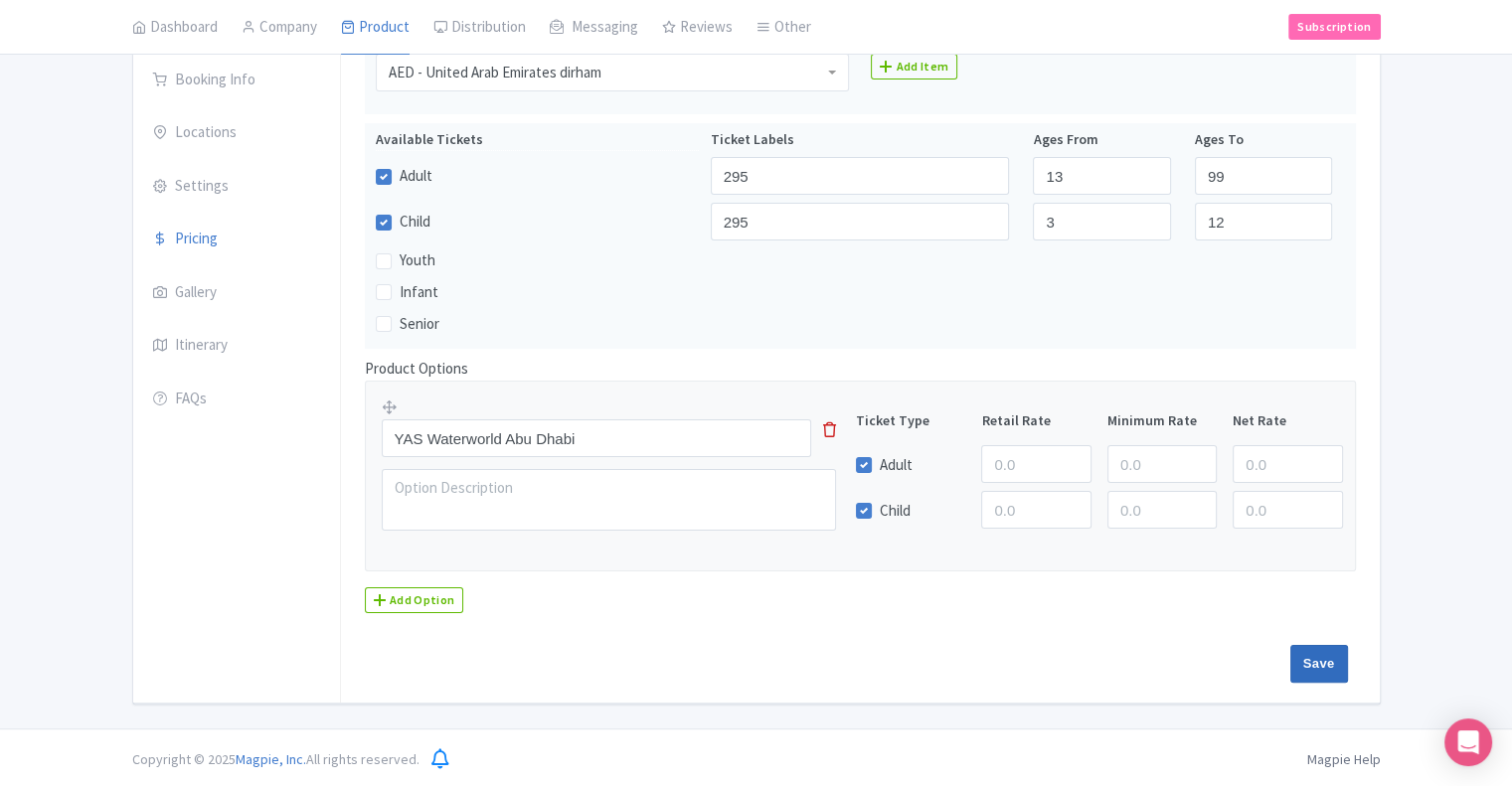 type on "Saving..." 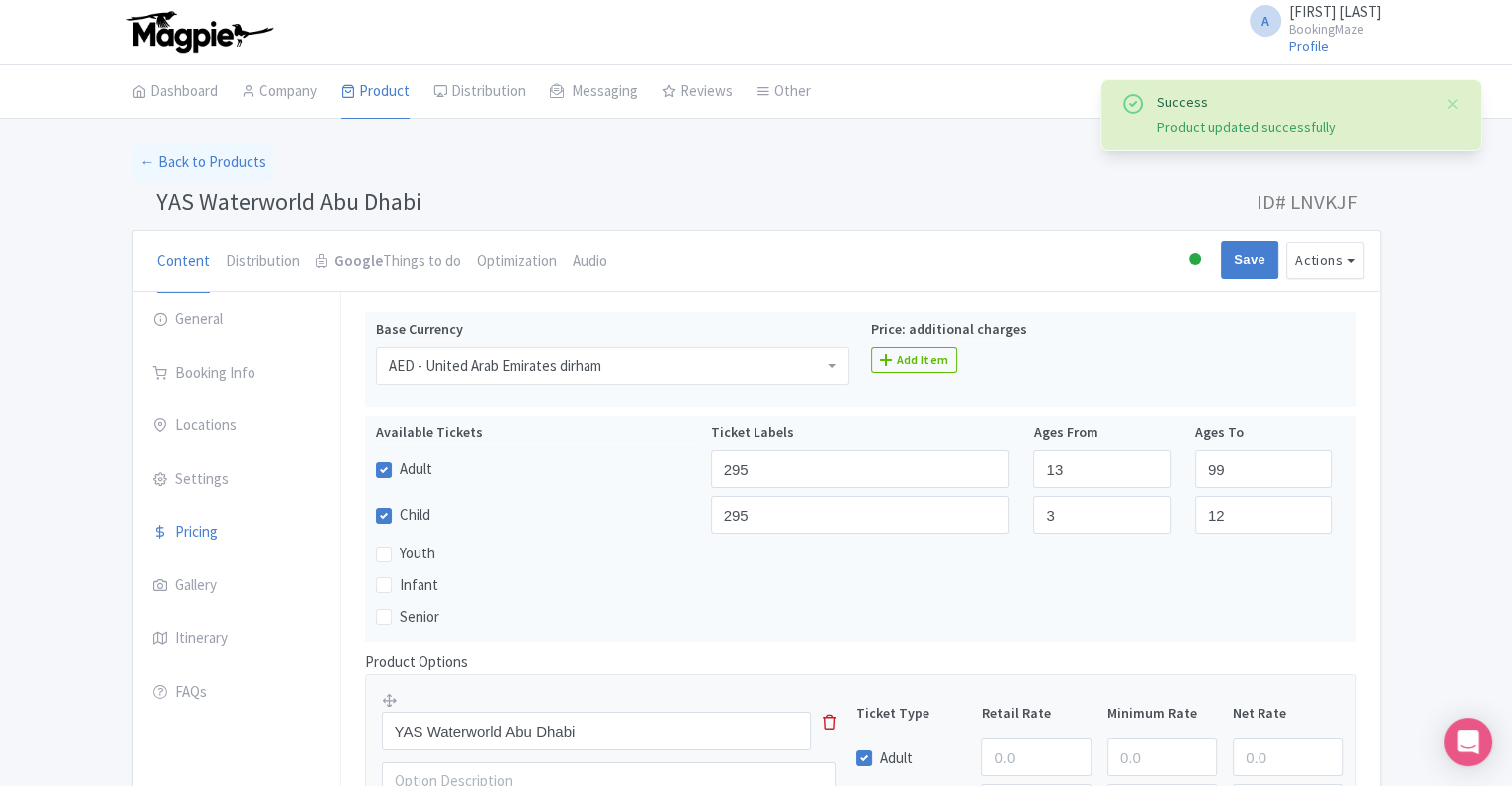 scroll, scrollTop: 0, scrollLeft: 0, axis: both 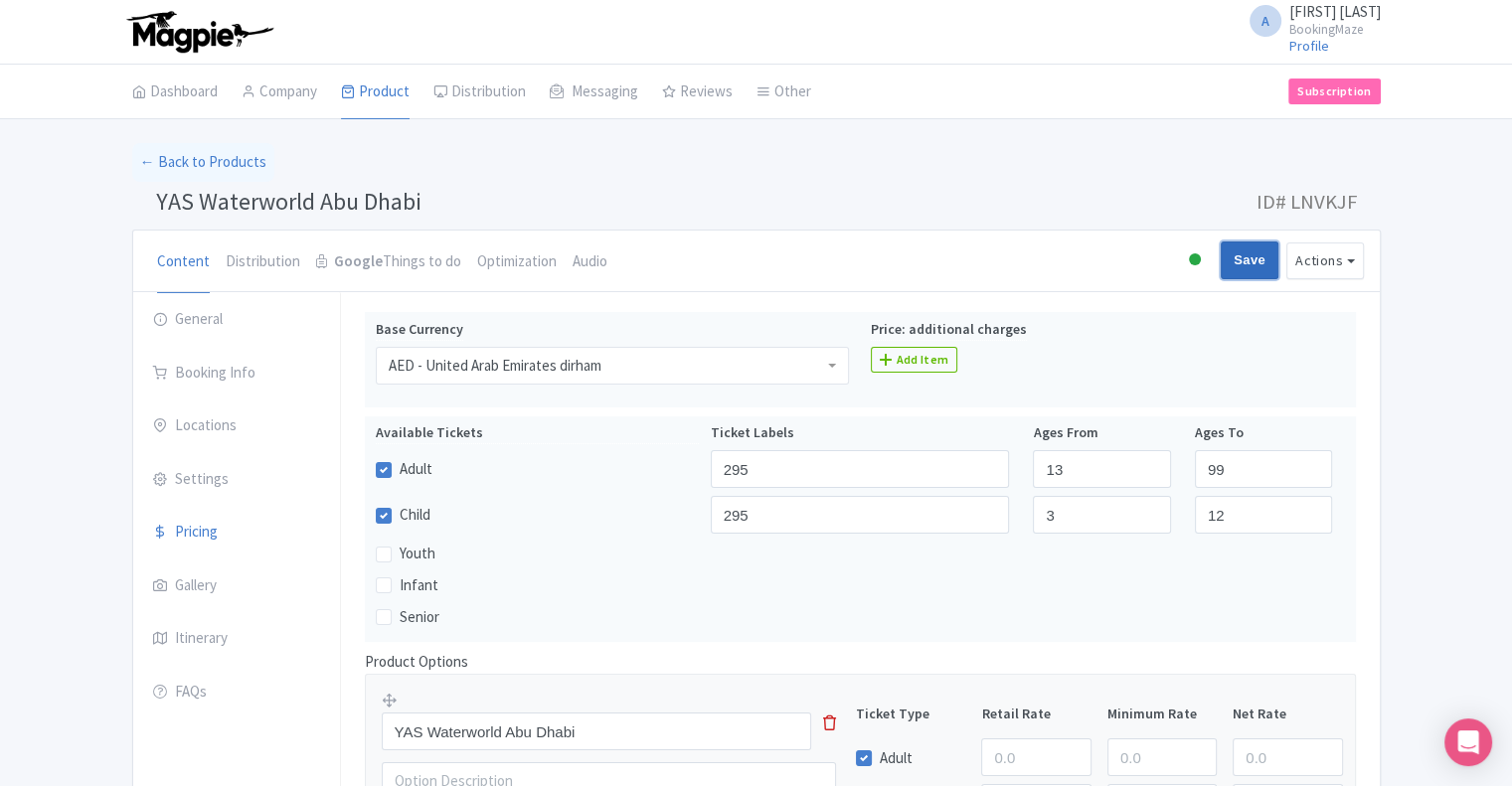 click on "Save" at bounding box center (1250, 260) 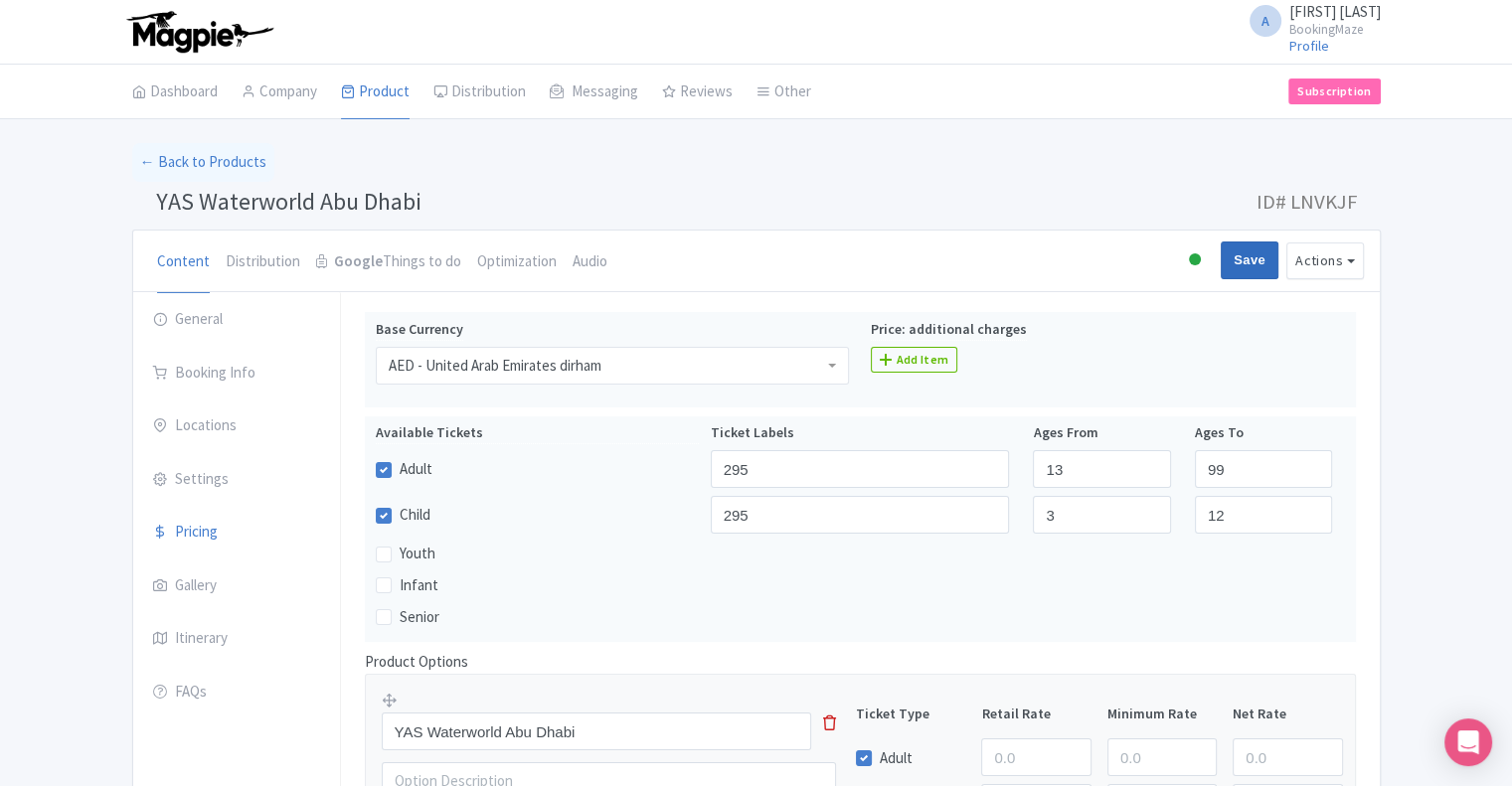 type on "Saving..." 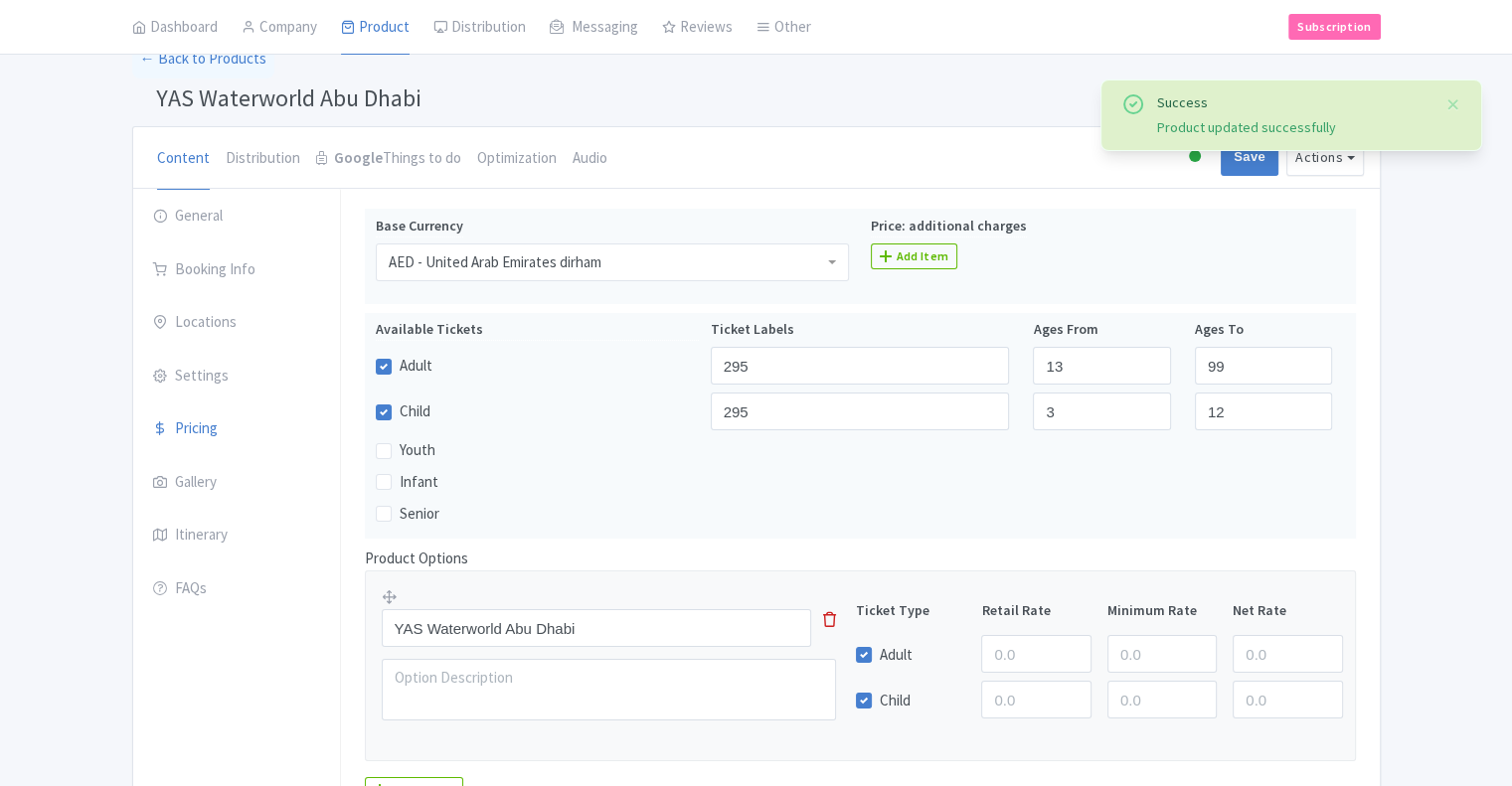 scroll, scrollTop: 94, scrollLeft: 0, axis: vertical 